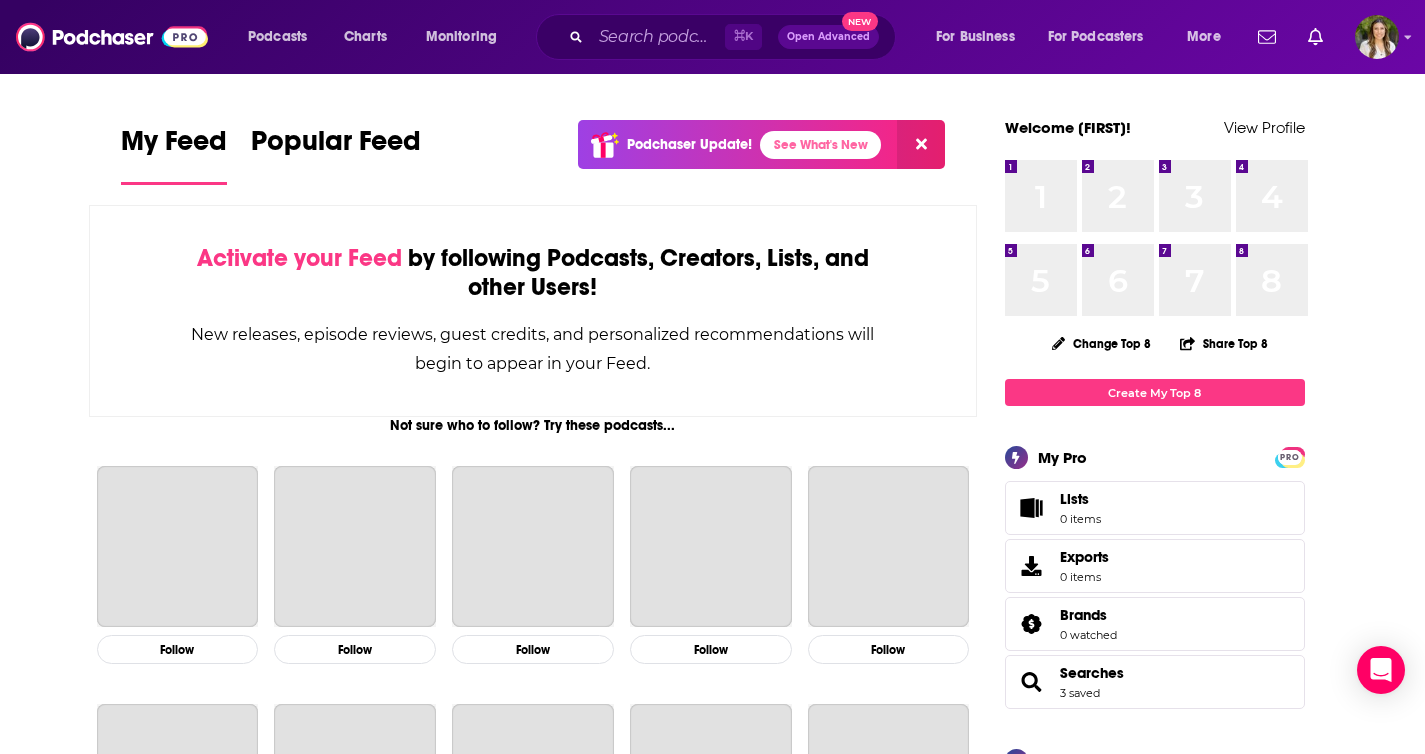 scroll, scrollTop: 0, scrollLeft: 0, axis: both 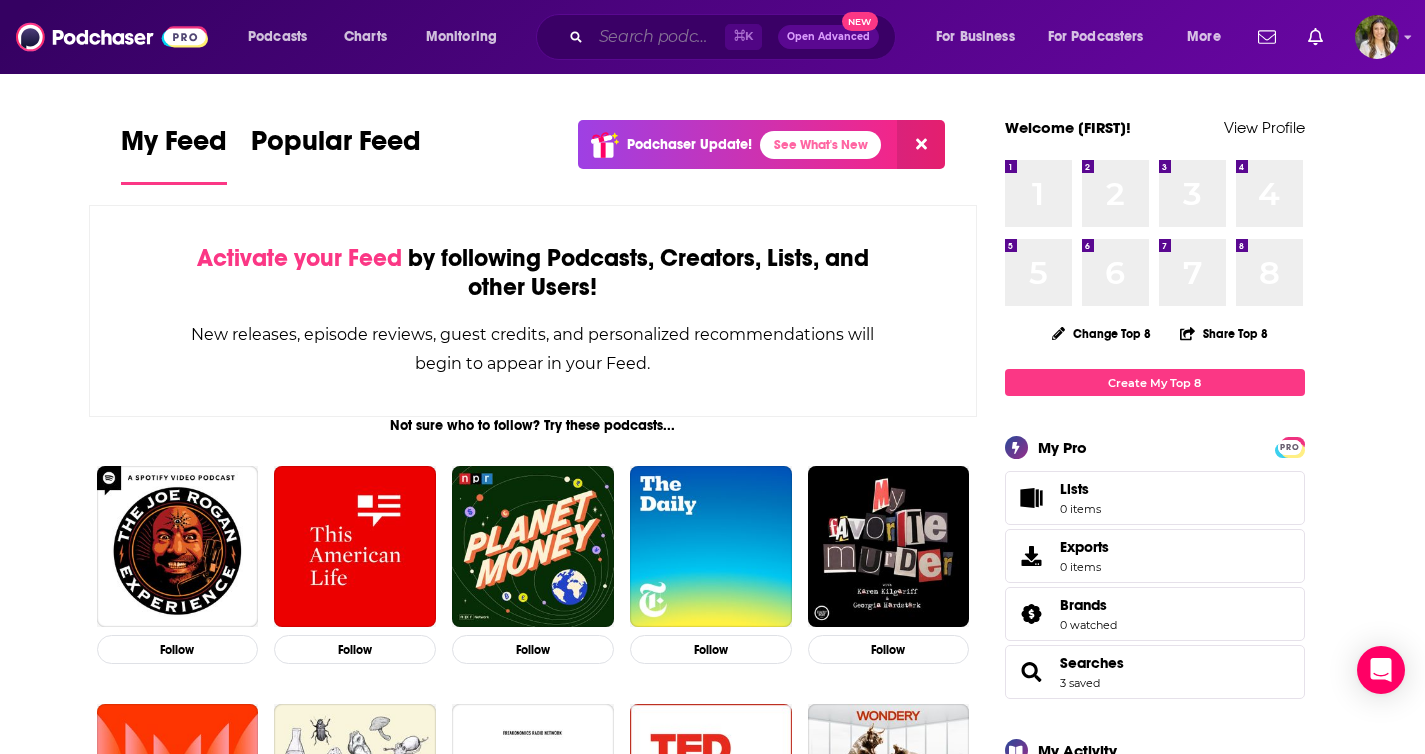 click at bounding box center [658, 37] 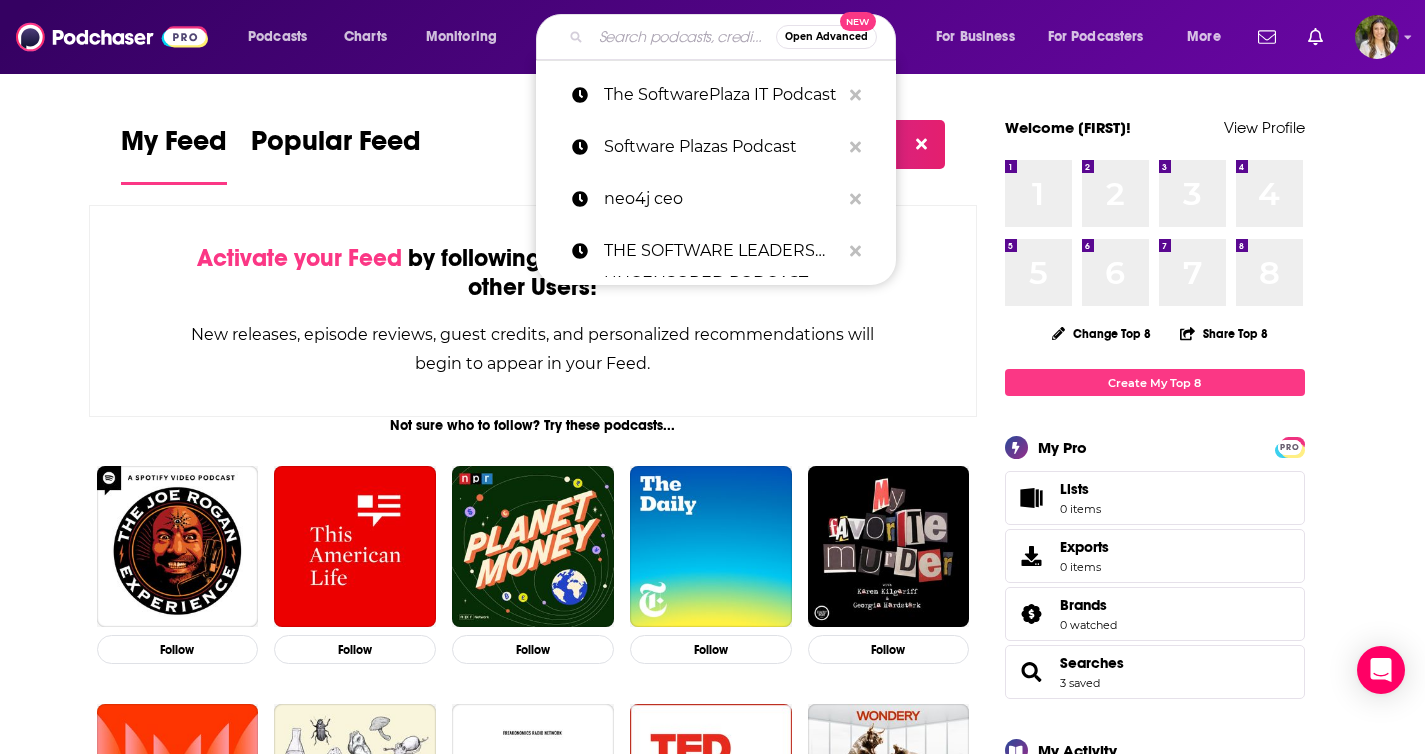 paste on "Xtalks Life Science Podcast" 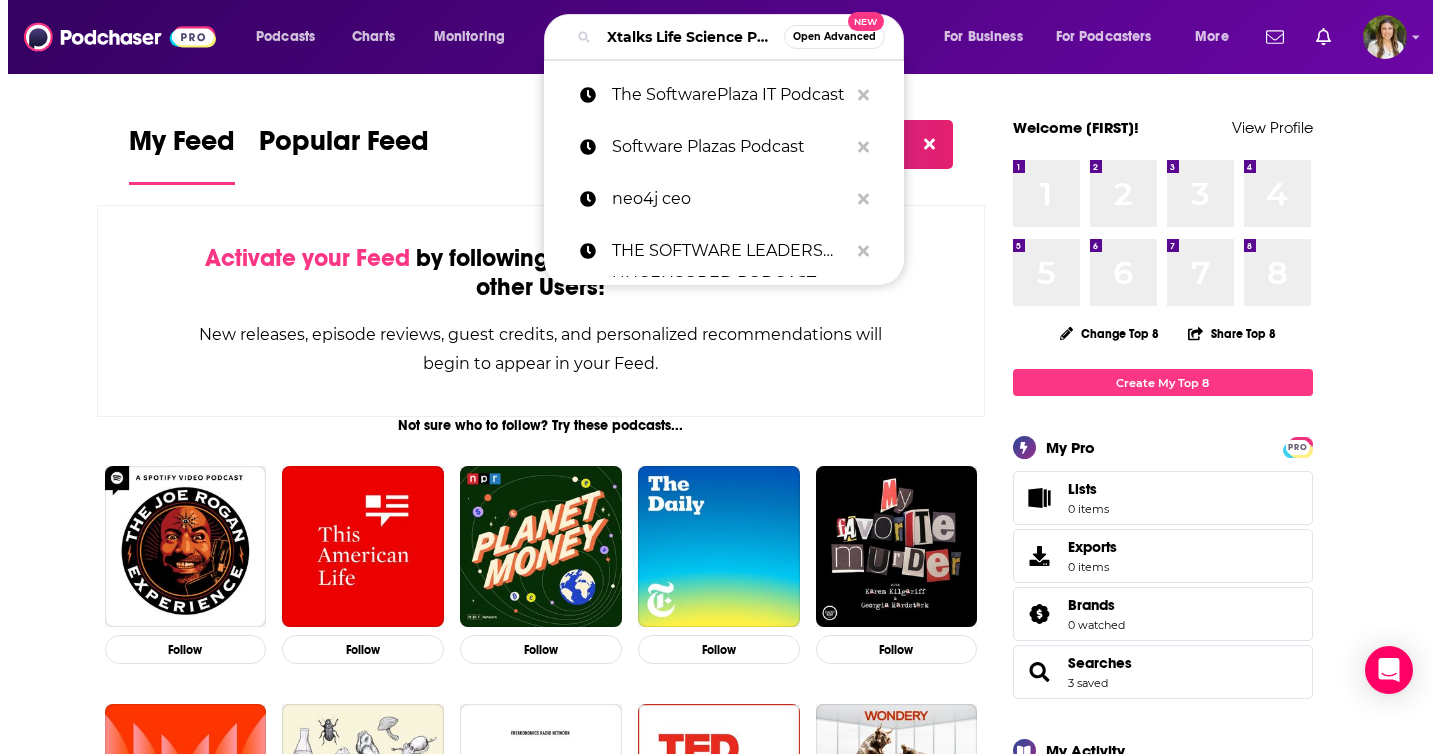 scroll, scrollTop: 0, scrollLeft: 73, axis: horizontal 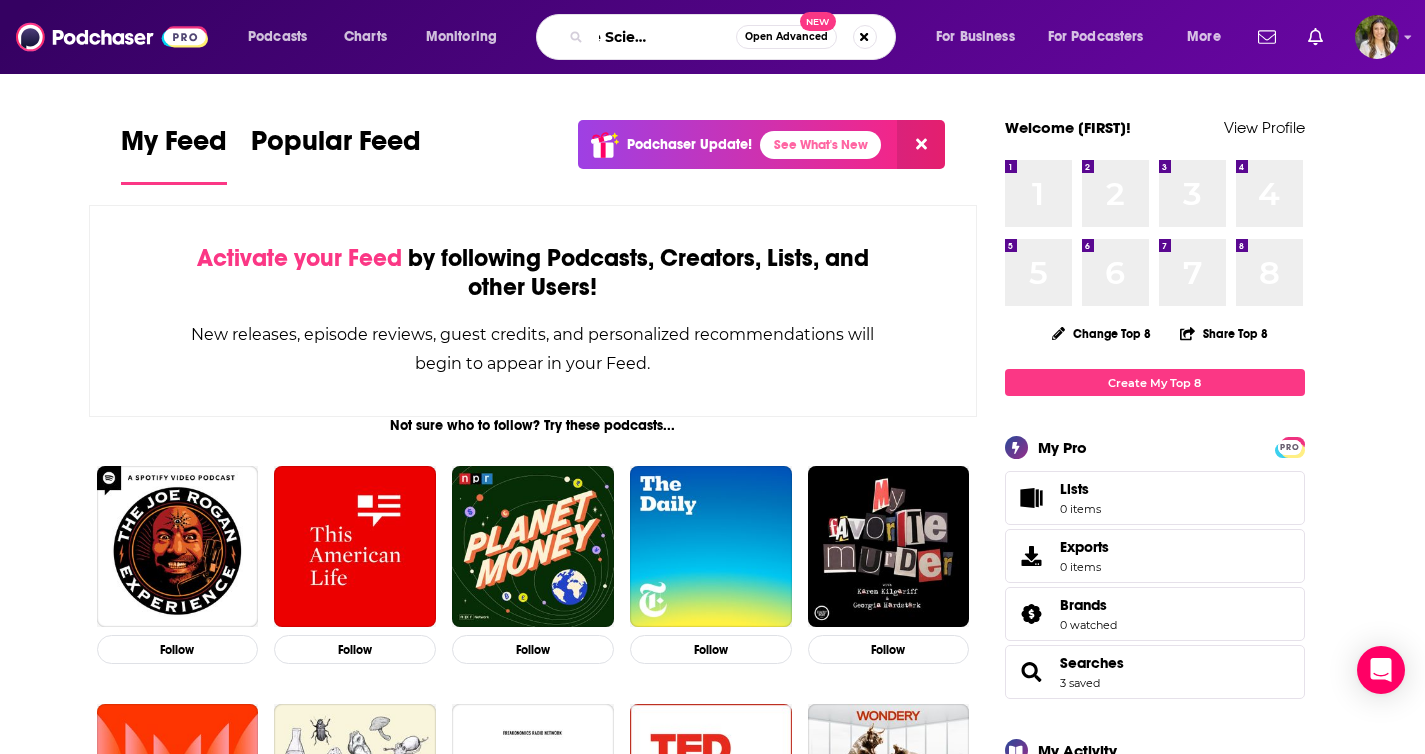 type on "Xtalks Life Science Podcast" 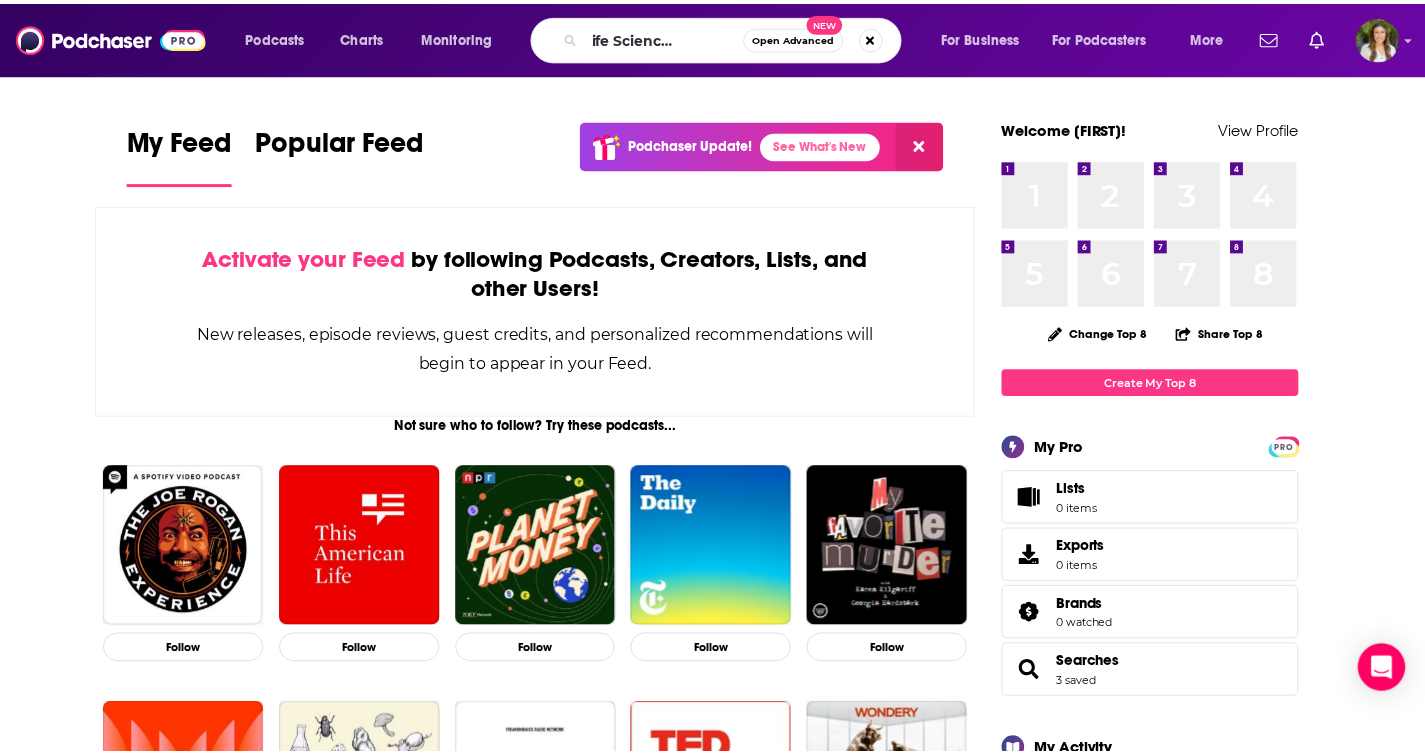 scroll, scrollTop: 0, scrollLeft: 0, axis: both 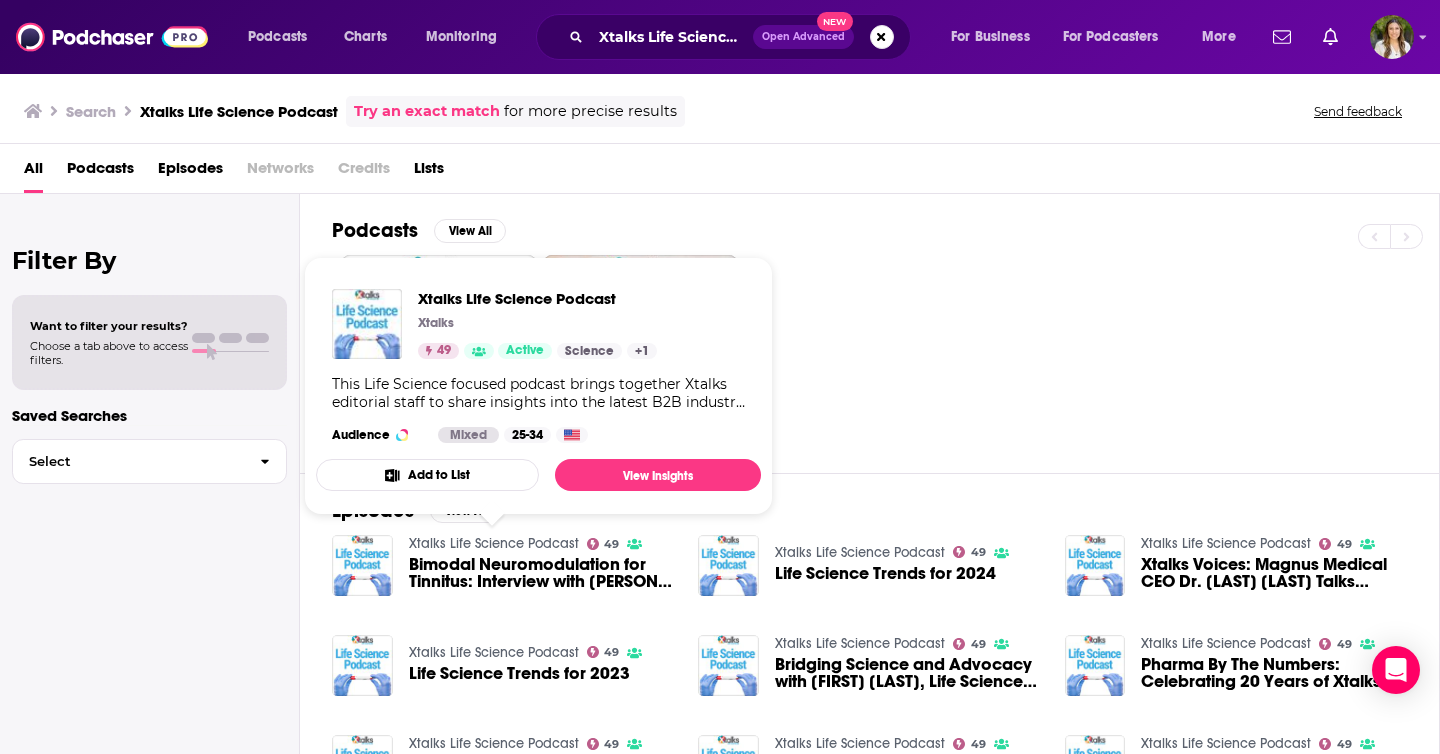 click on "Xtalks Life Science Podcast" at bounding box center (494, 543) 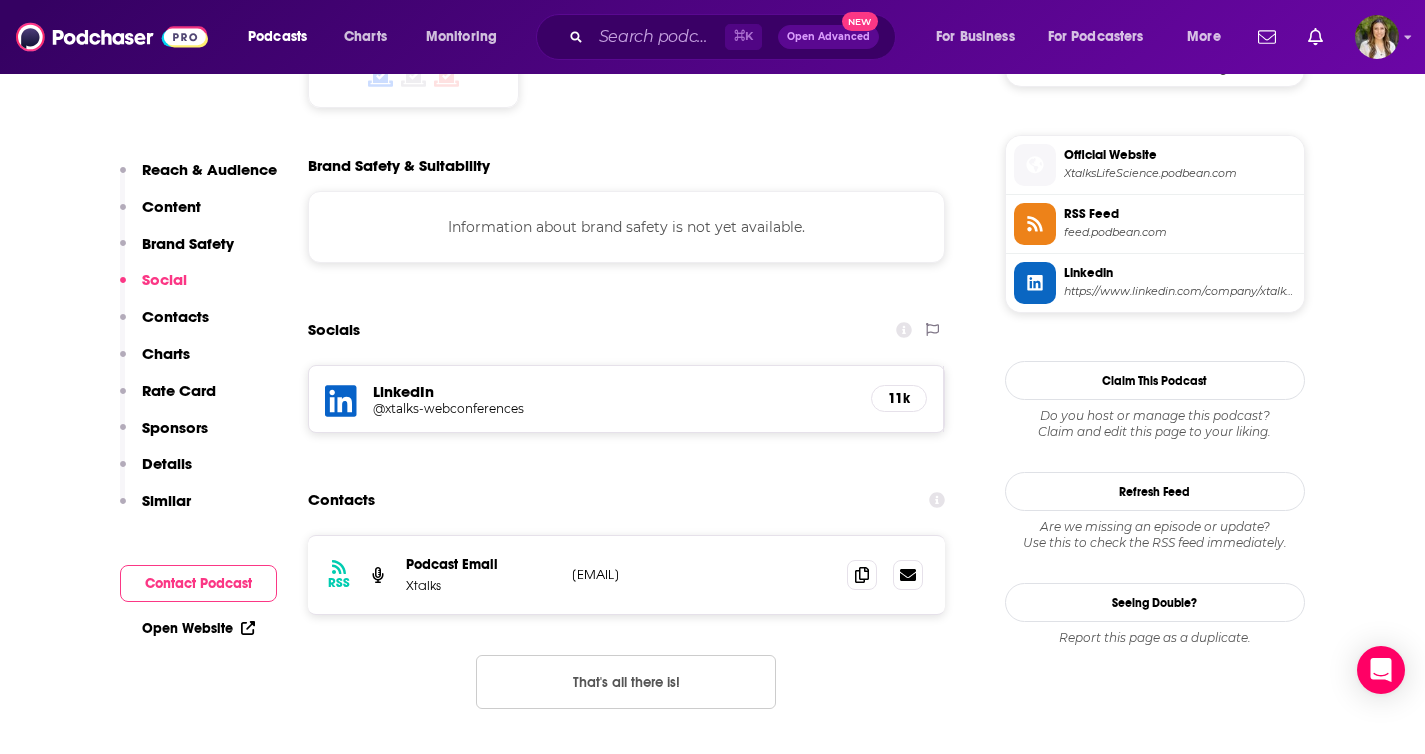 scroll, scrollTop: 1601, scrollLeft: 0, axis: vertical 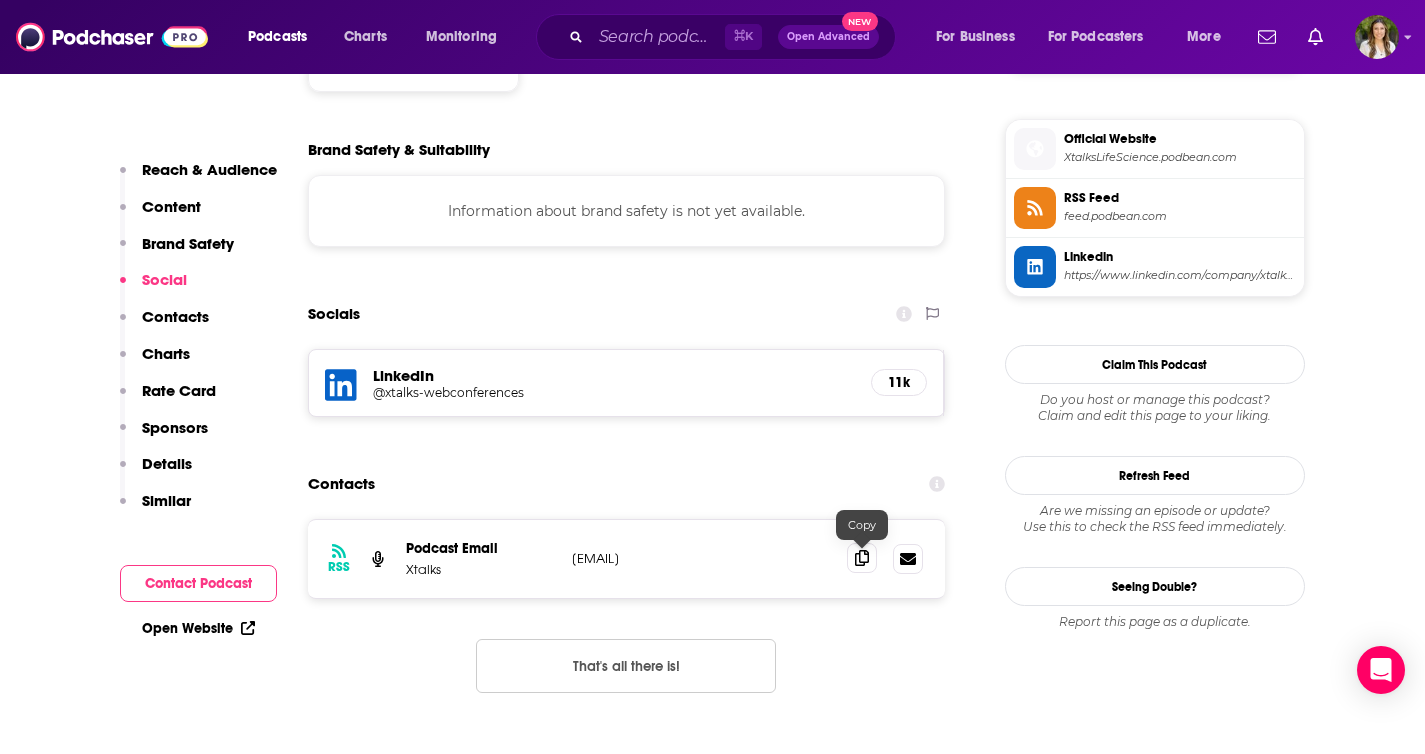 click 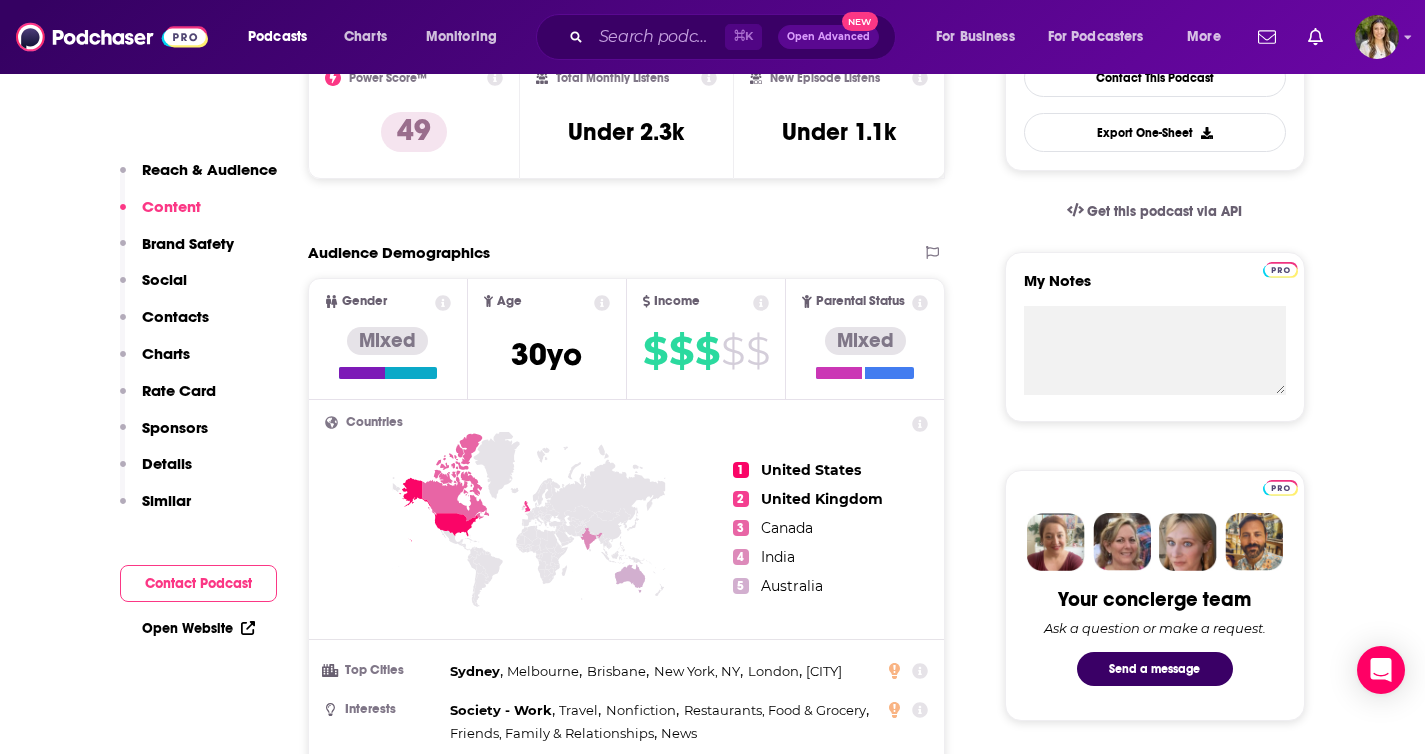 scroll, scrollTop: 0, scrollLeft: 0, axis: both 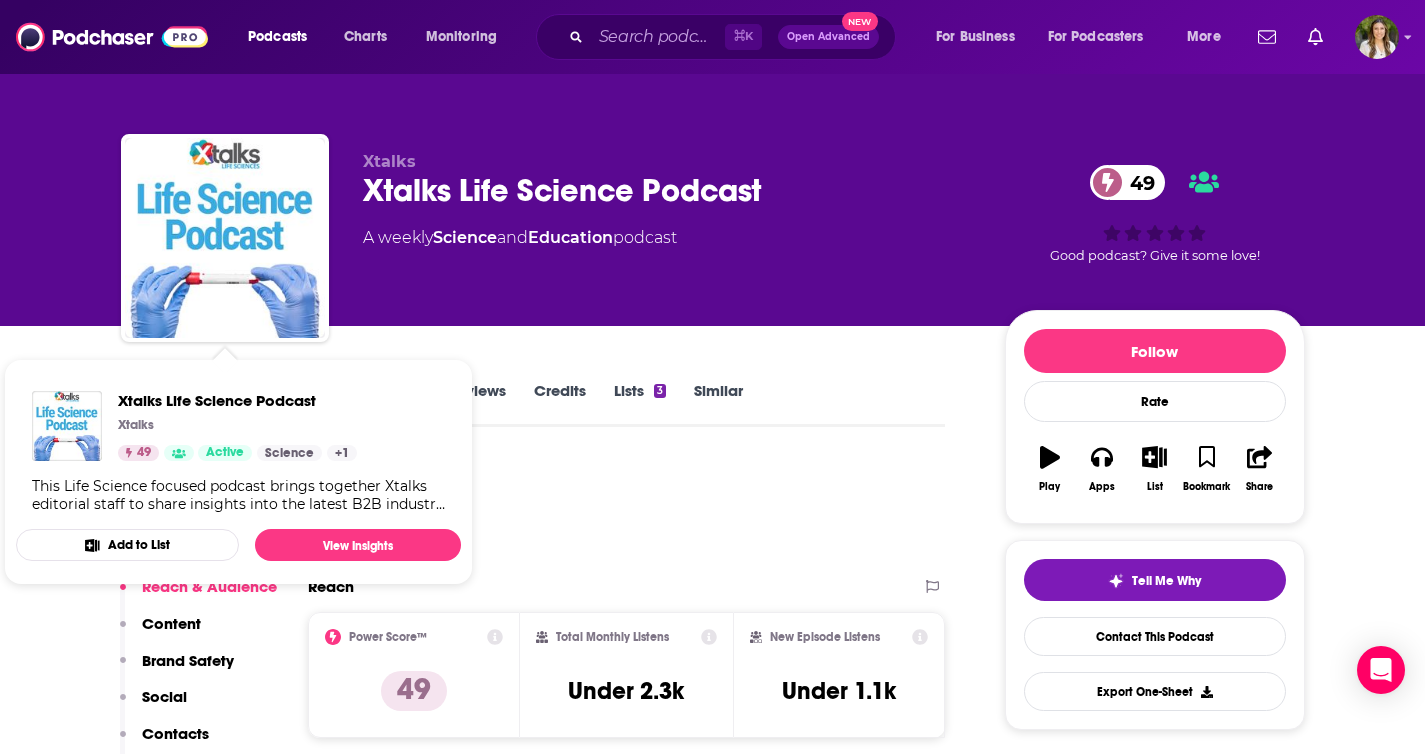 click on "Xtalks   Xtalks Life Science Podcast 49 A   weekly  Science  and  Education  podcast" at bounding box center (668, 232) 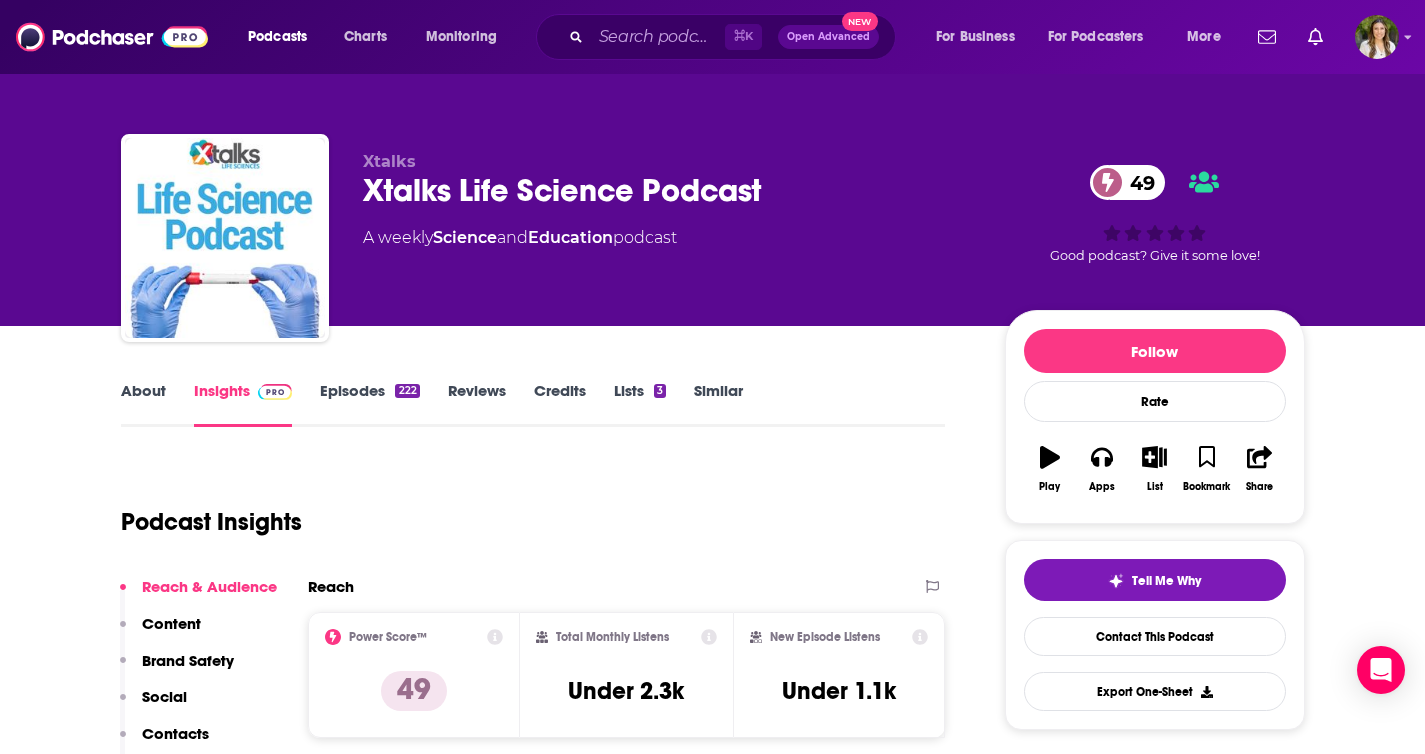 click on "Episodes 222" at bounding box center (369, 404) 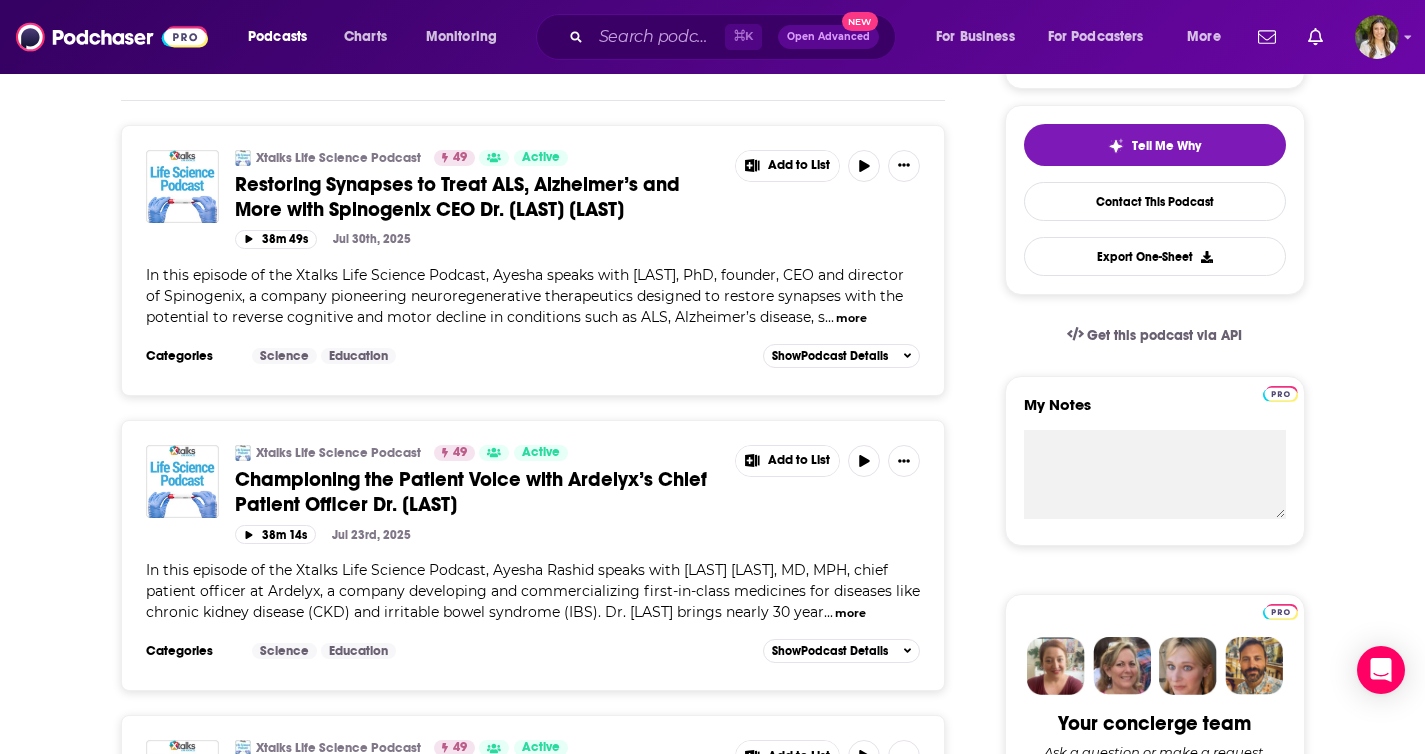 scroll, scrollTop: 430, scrollLeft: 0, axis: vertical 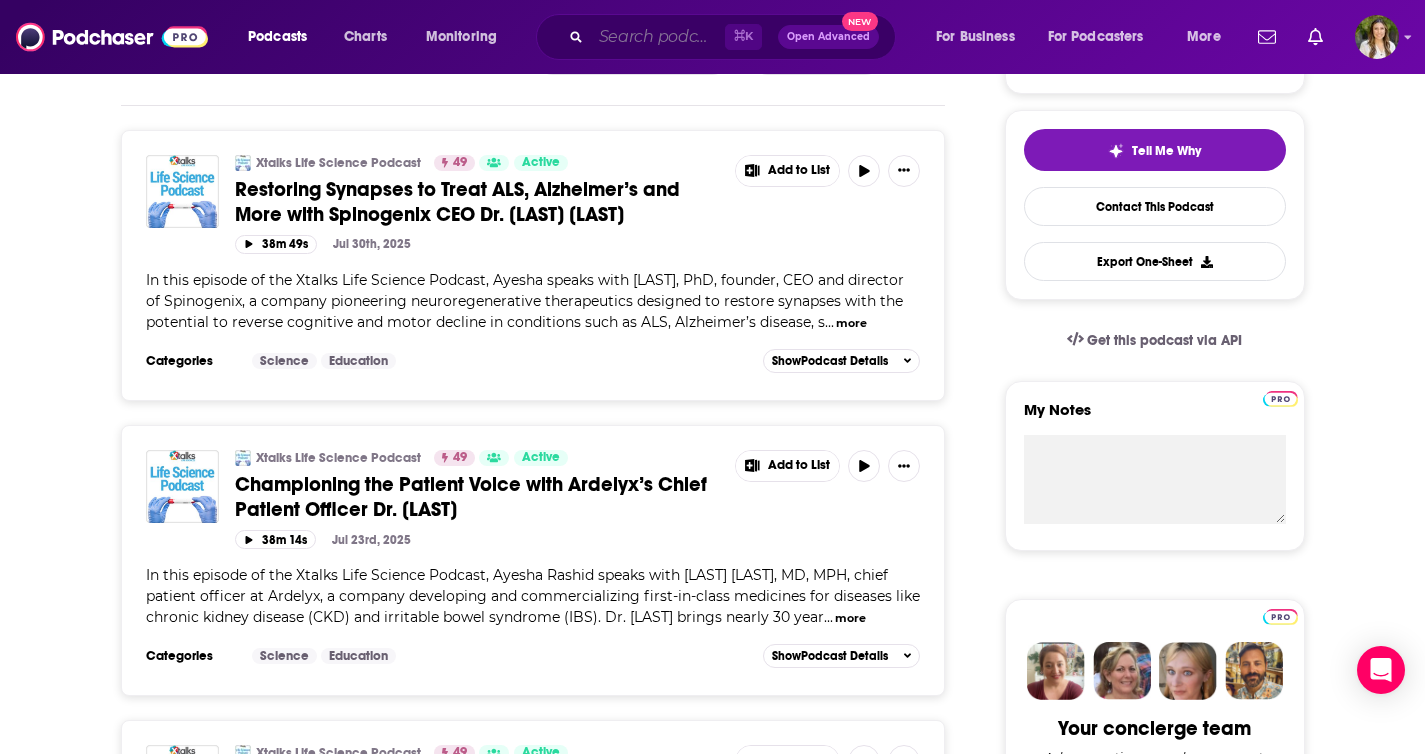 click at bounding box center (658, 37) 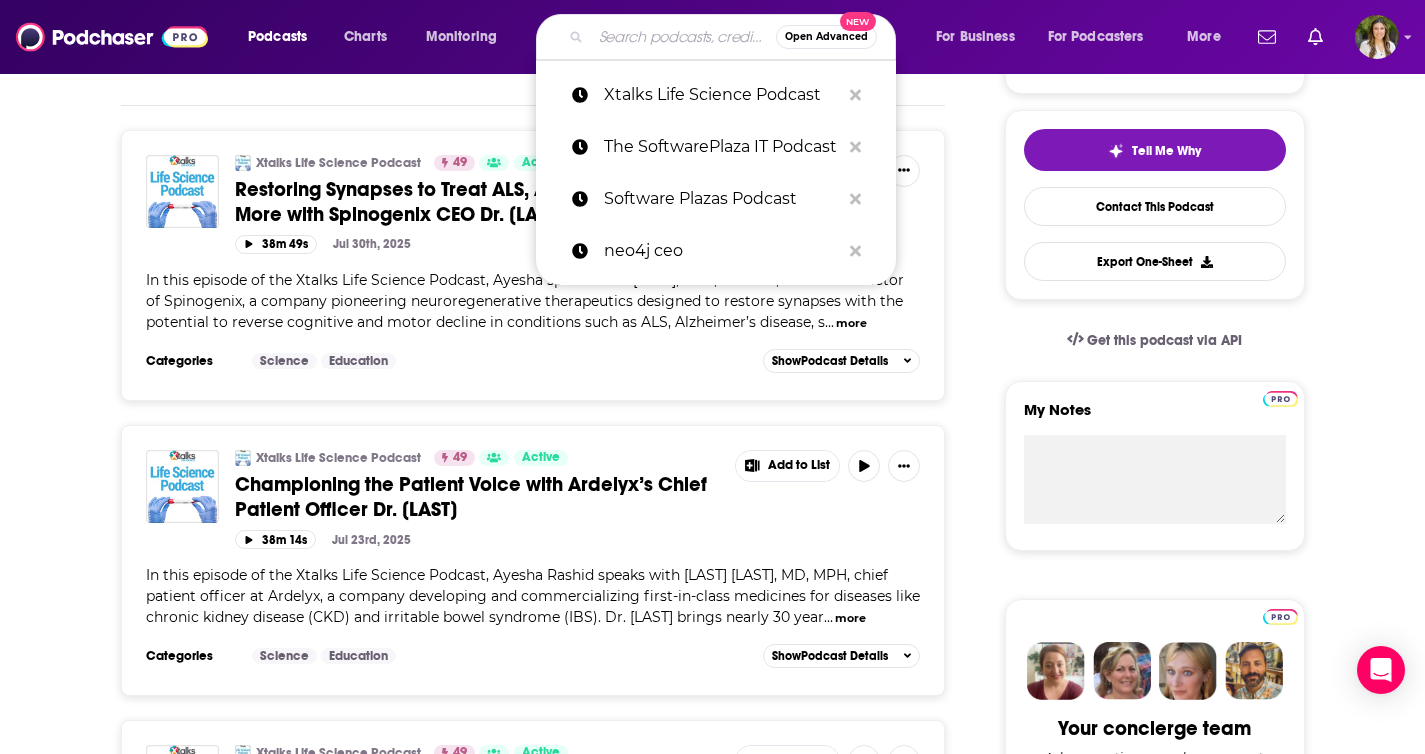 paste on "Life Science Success Podcast" 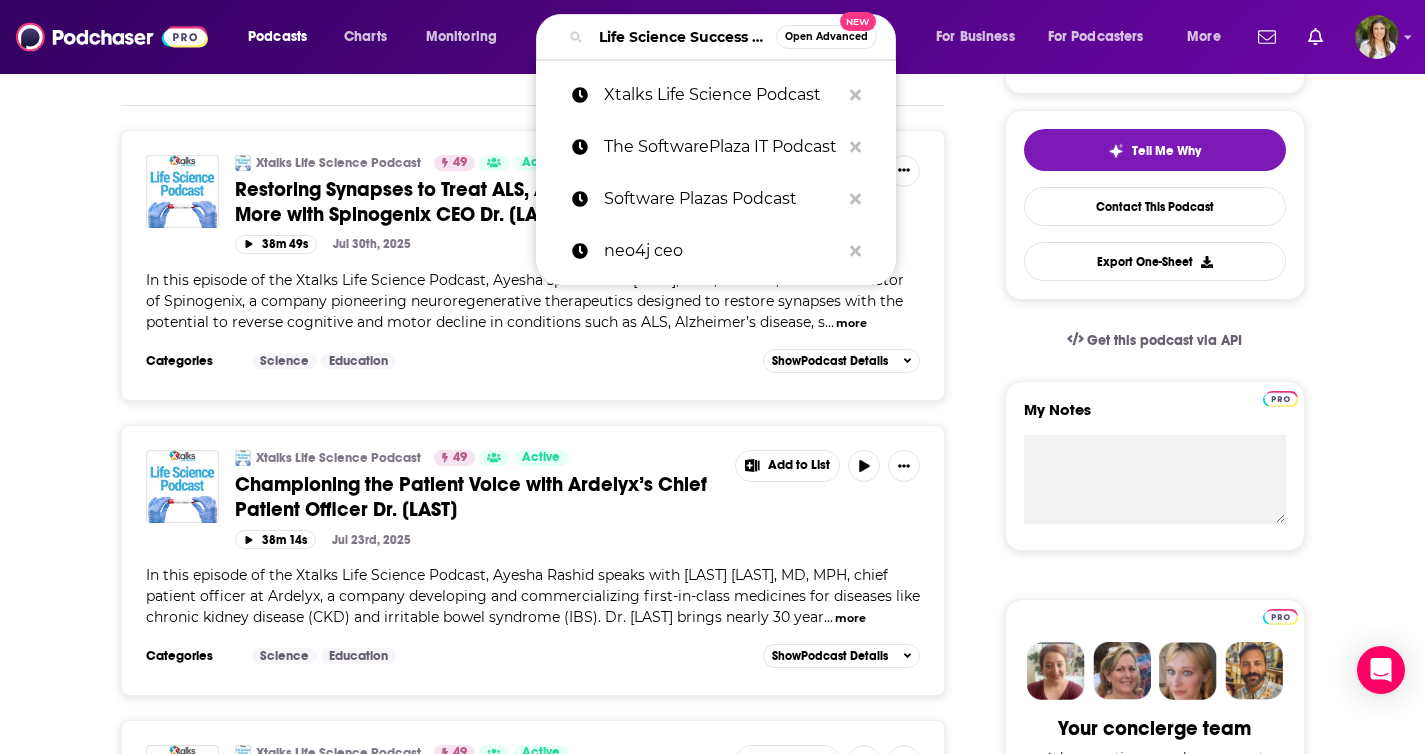 scroll, scrollTop: 0, scrollLeft: 90, axis: horizontal 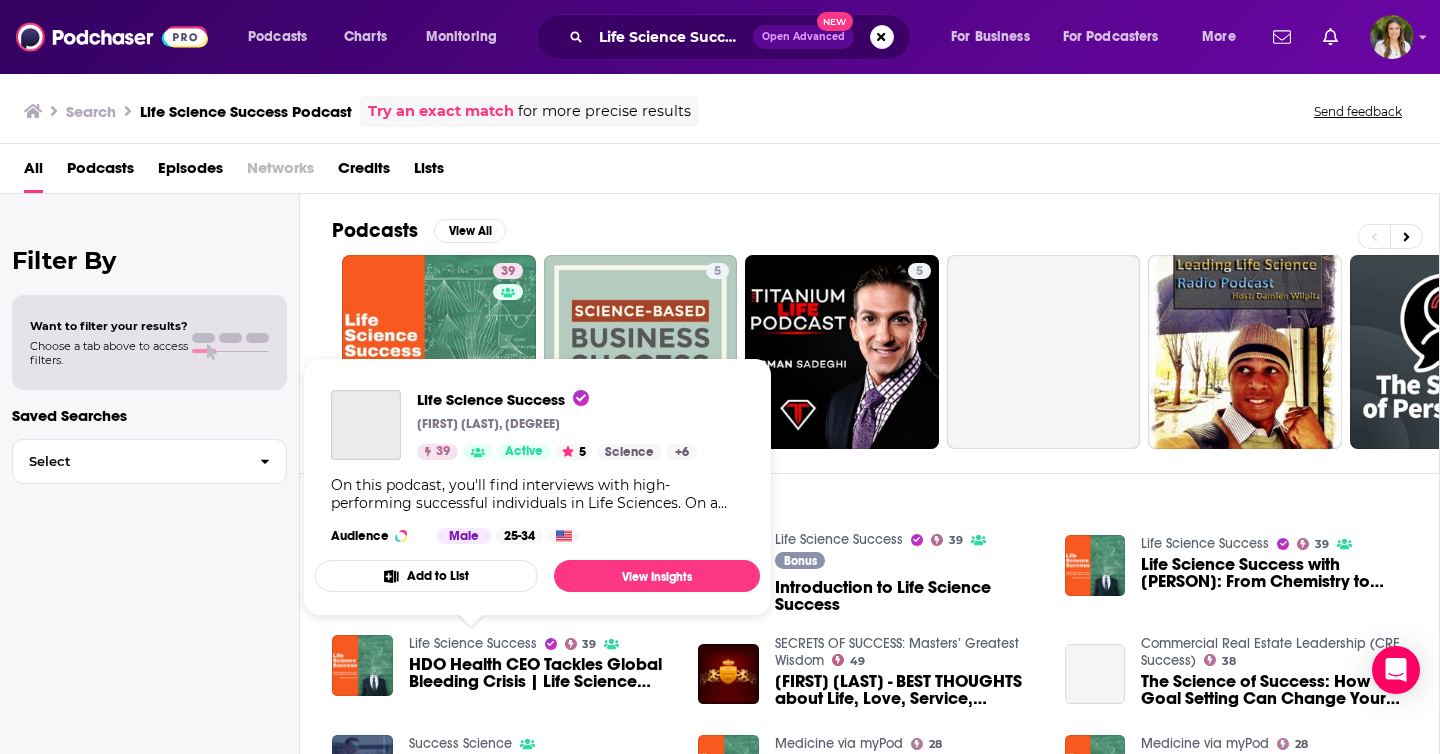 click on "Life Science Success" at bounding box center (473, 643) 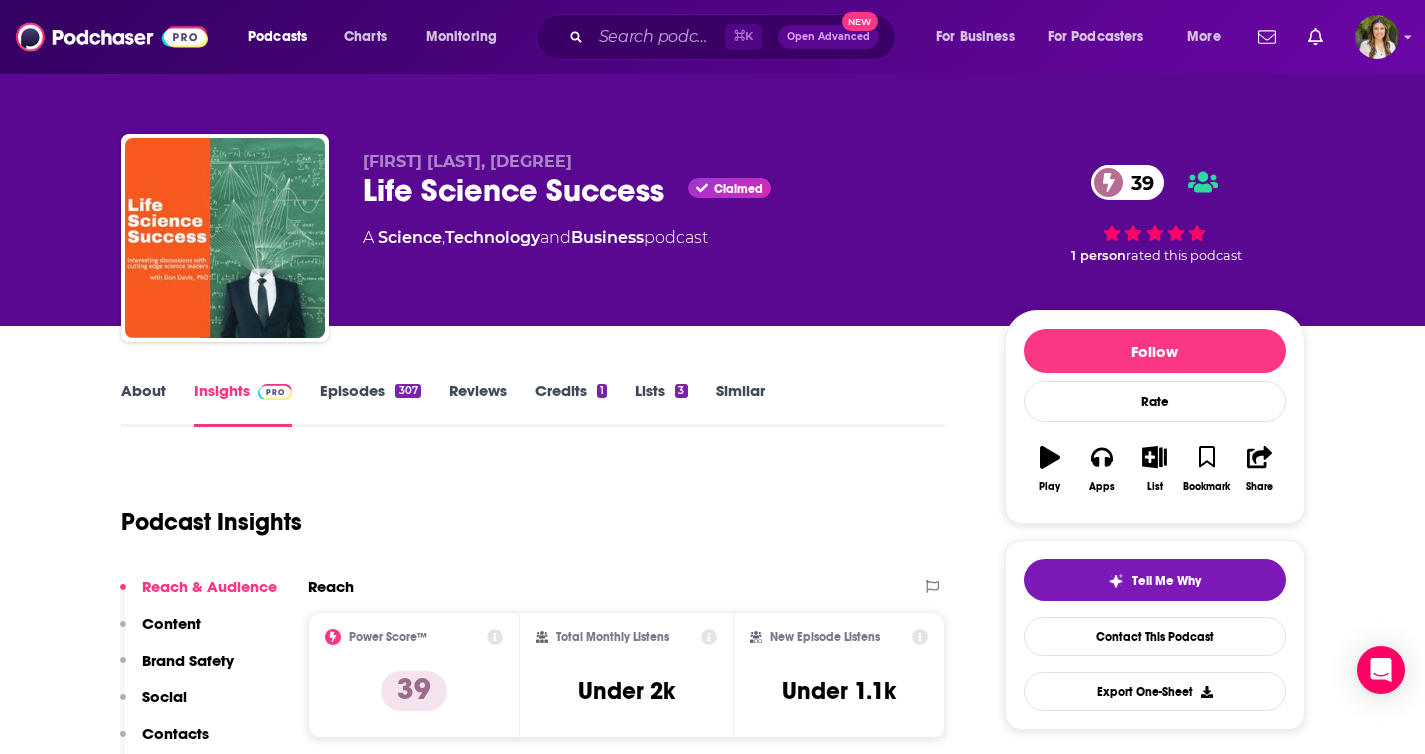 click on "Episodes 307" at bounding box center [370, 404] 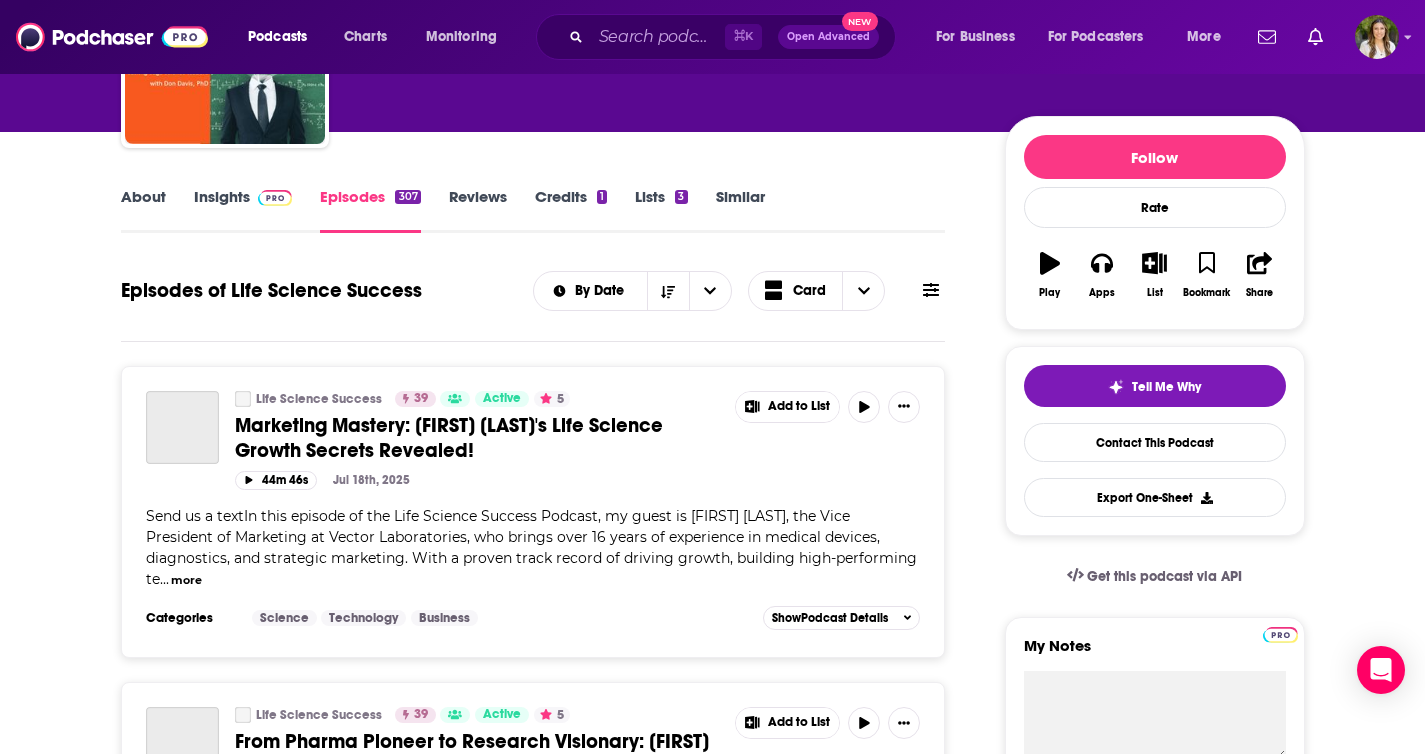 scroll, scrollTop: 361, scrollLeft: 0, axis: vertical 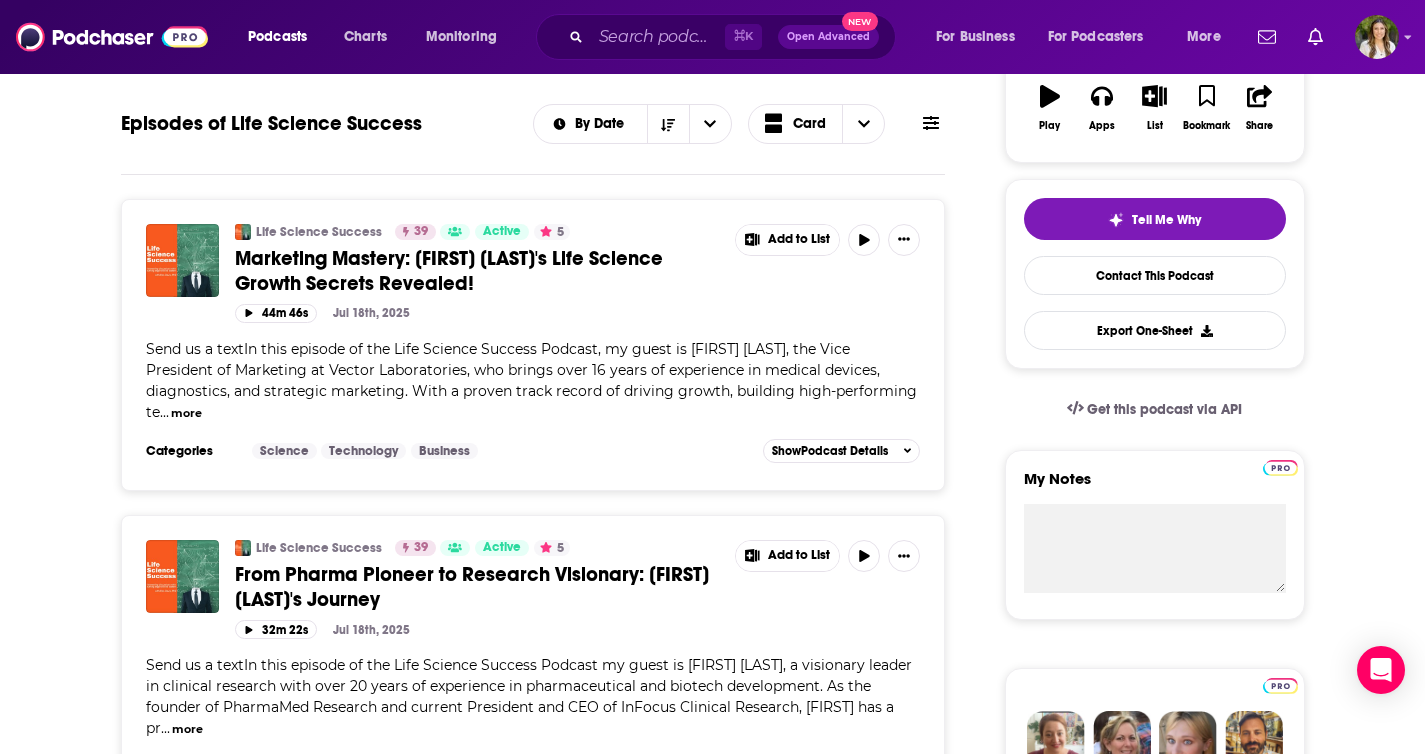 click on "Send us a textIn this episode of the Life Science Success Podcast, my guest is Ashley Scholz, the Vice President of Marketing at Vector Laboratories, who brings over 16 years of experience in medical devices, diagnostics, and strategic marketing. With a proven track record of driving growth, building high-performing te" at bounding box center [531, 380] 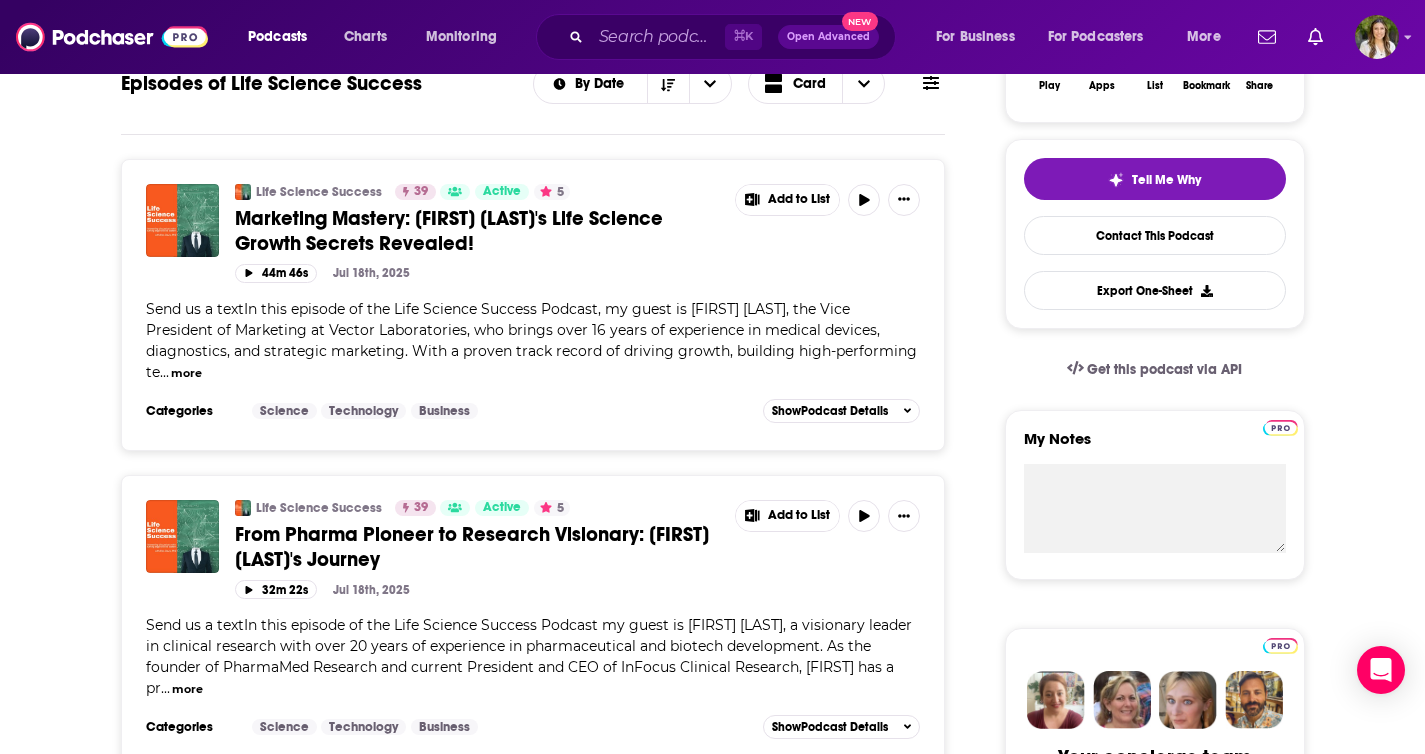 scroll, scrollTop: 402, scrollLeft: 0, axis: vertical 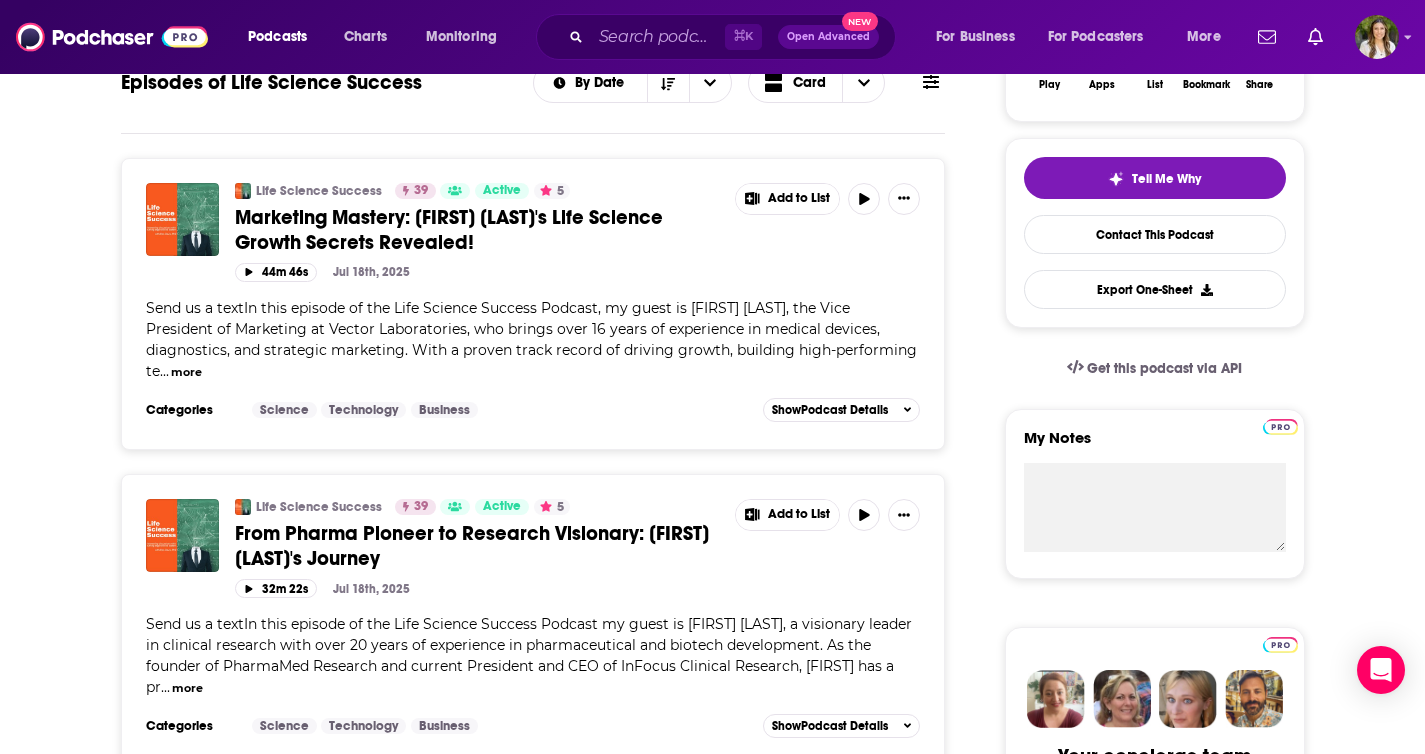 click on "Marketing Mastery: Ashley Scholz's Life Science Growth Secrets Revealed!" at bounding box center [449, 230] 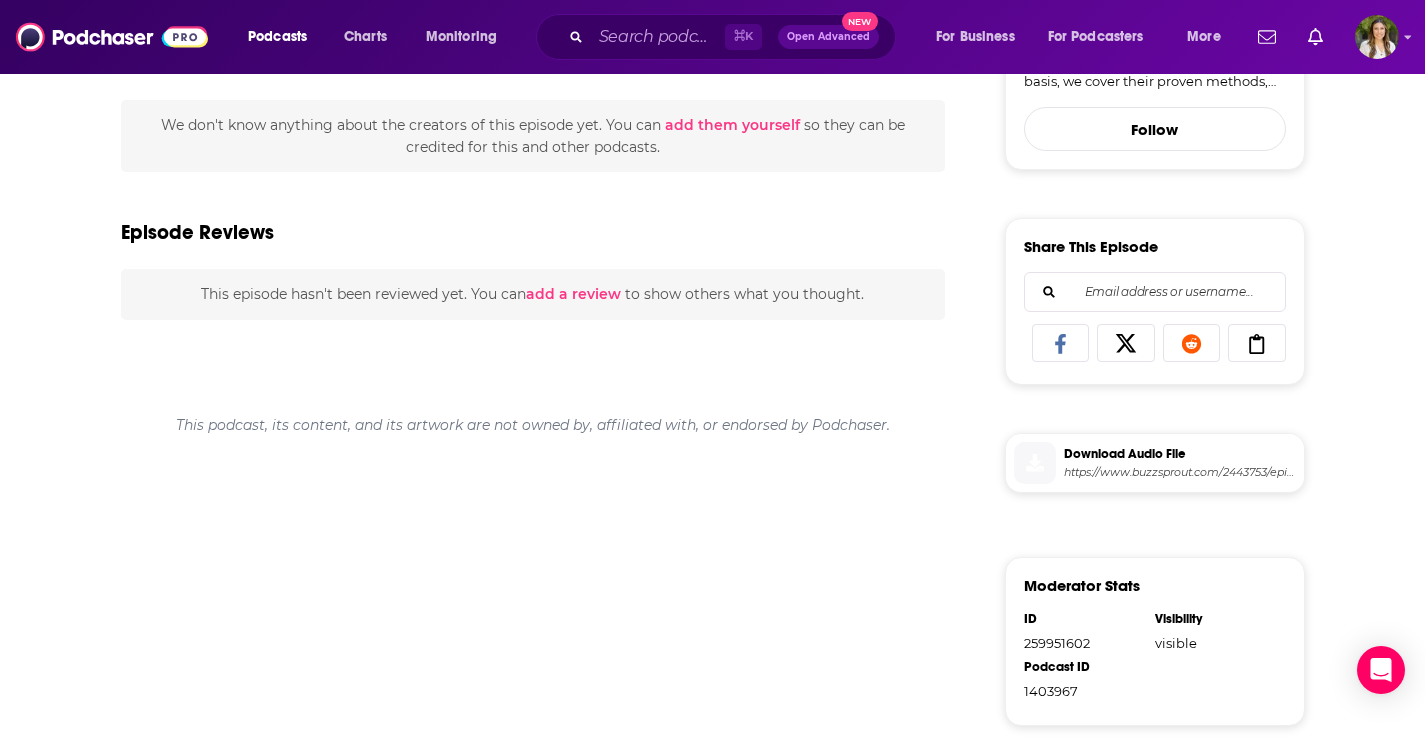 scroll, scrollTop: 0, scrollLeft: 0, axis: both 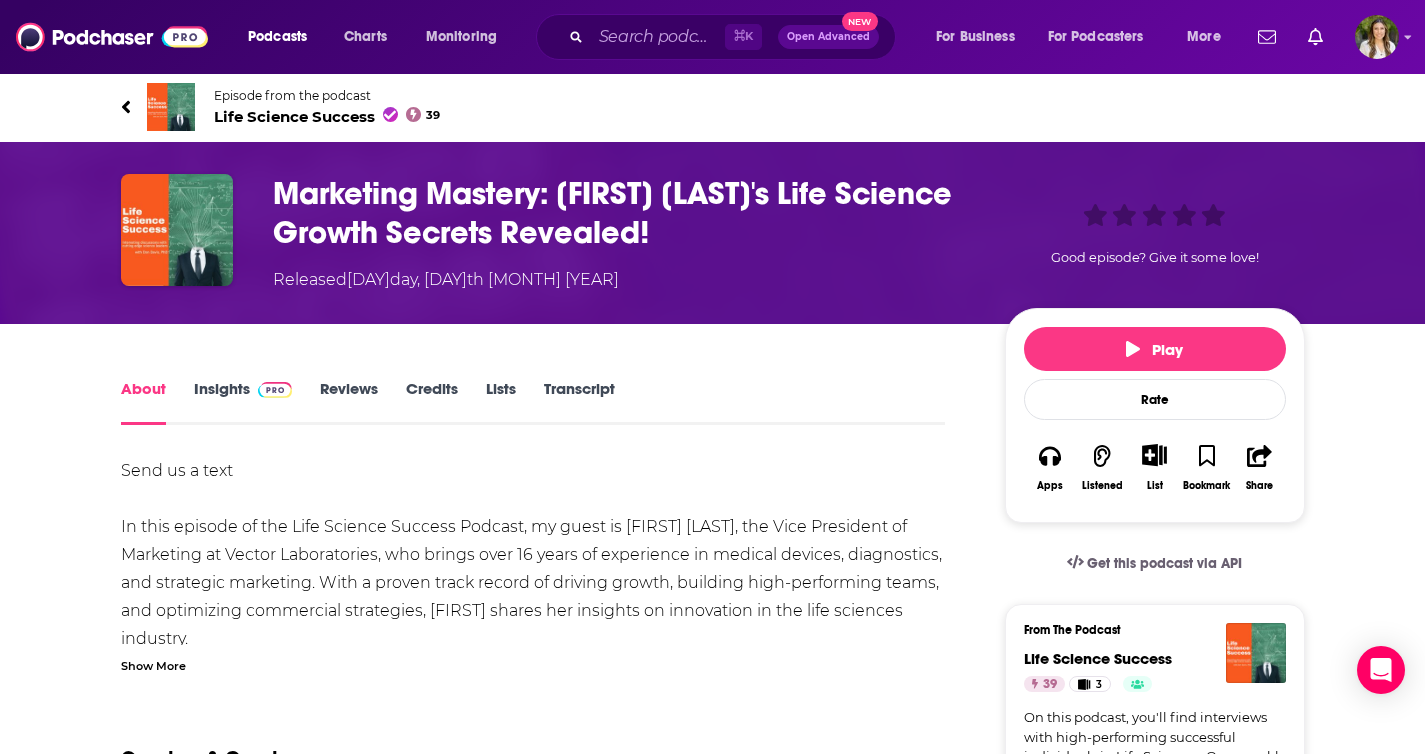 click on "Life Science Success 39" at bounding box center [327, 116] 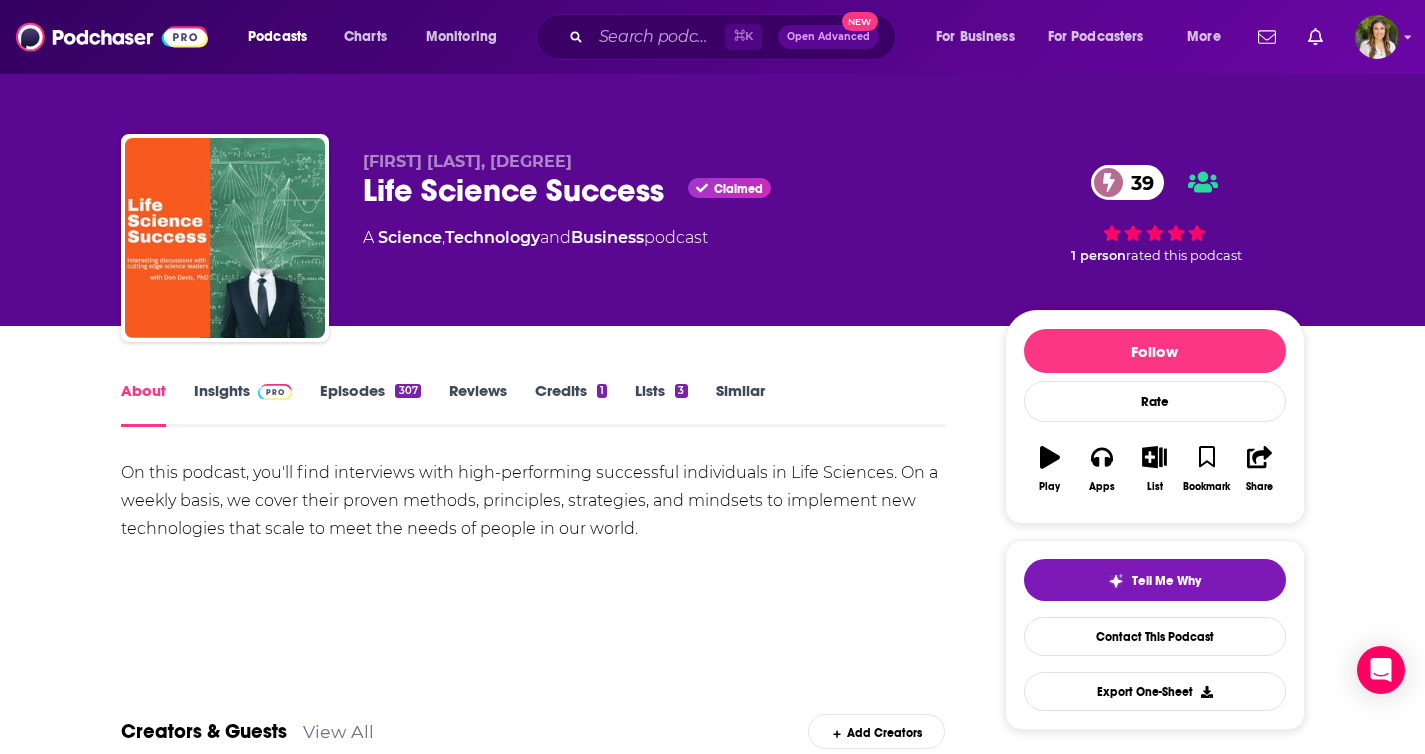 click on "Life Science Success Claimed 39" at bounding box center [668, 190] 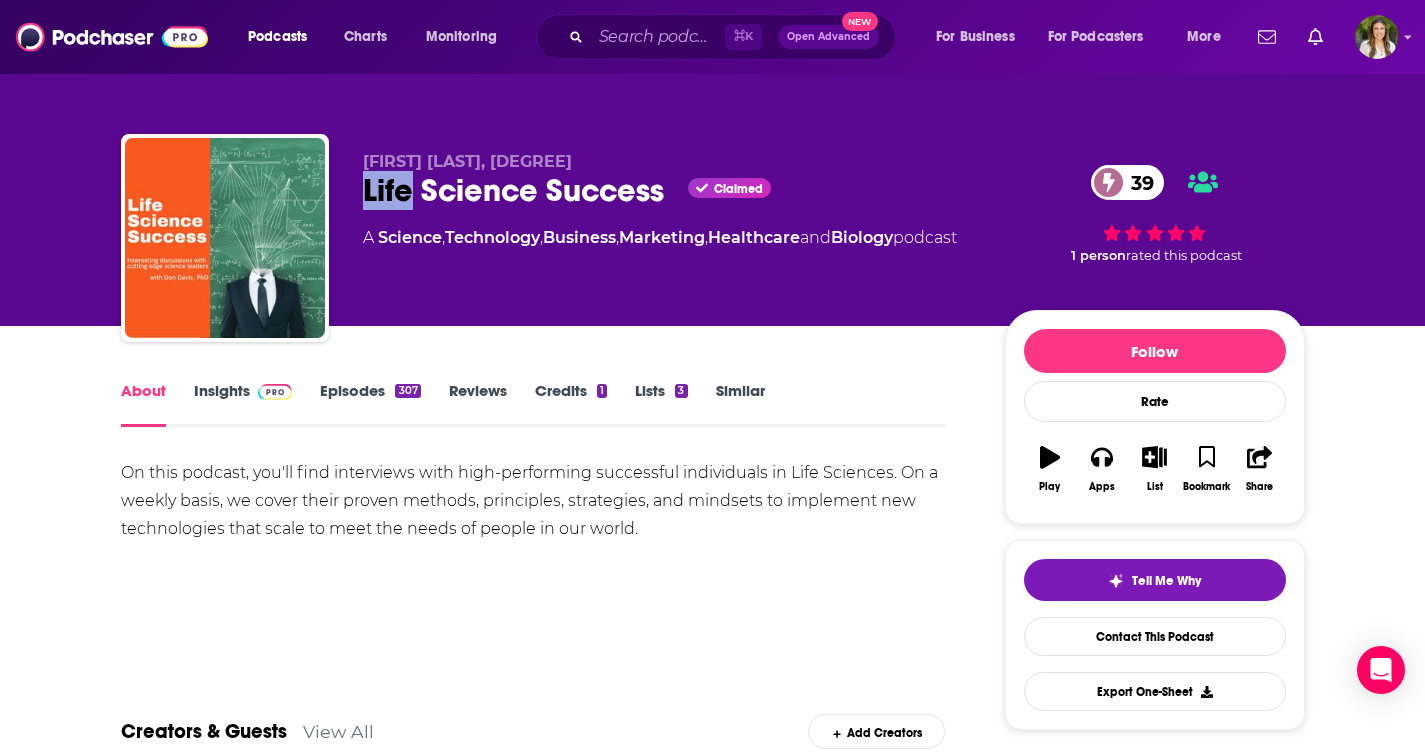 click on "Life Science Success Claimed 39" at bounding box center (668, 190) 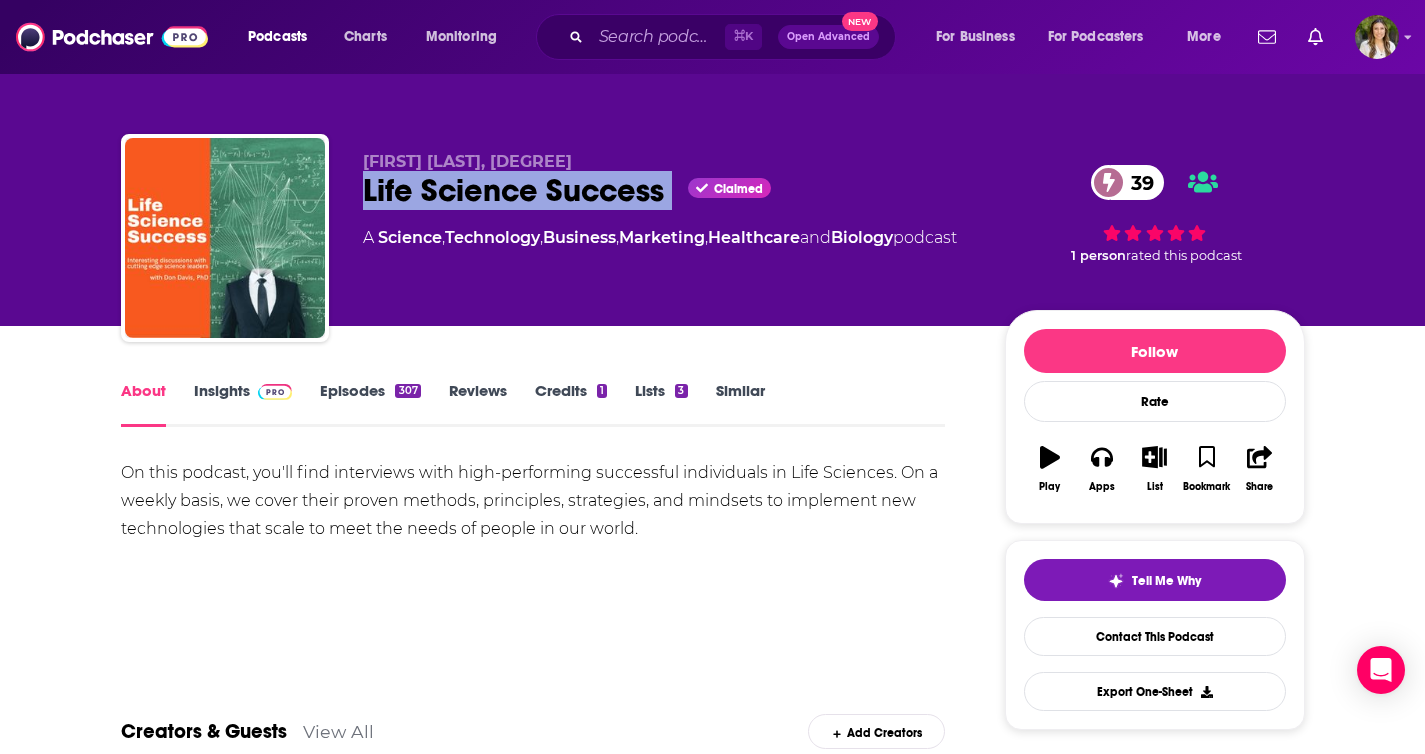 click on "Life Science Success Claimed 39" at bounding box center [668, 190] 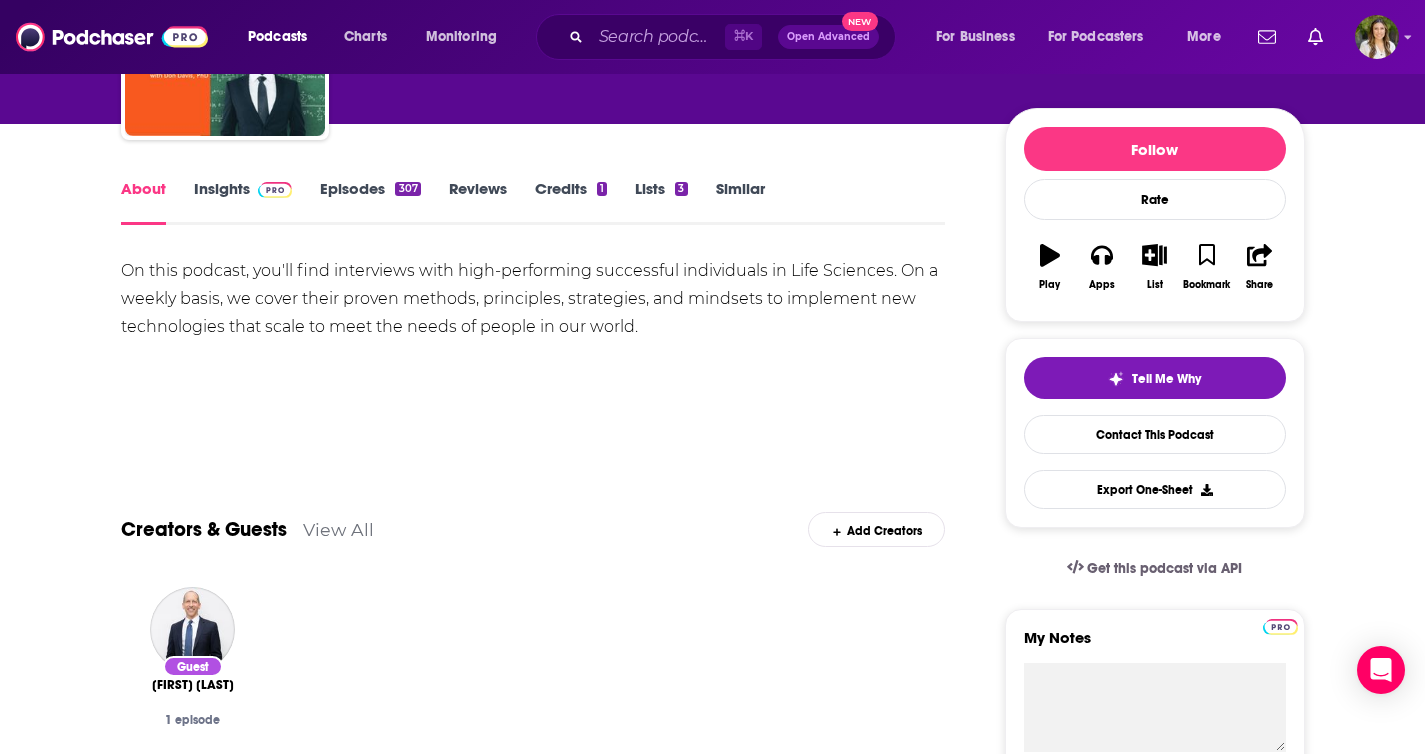 scroll, scrollTop: 0, scrollLeft: 0, axis: both 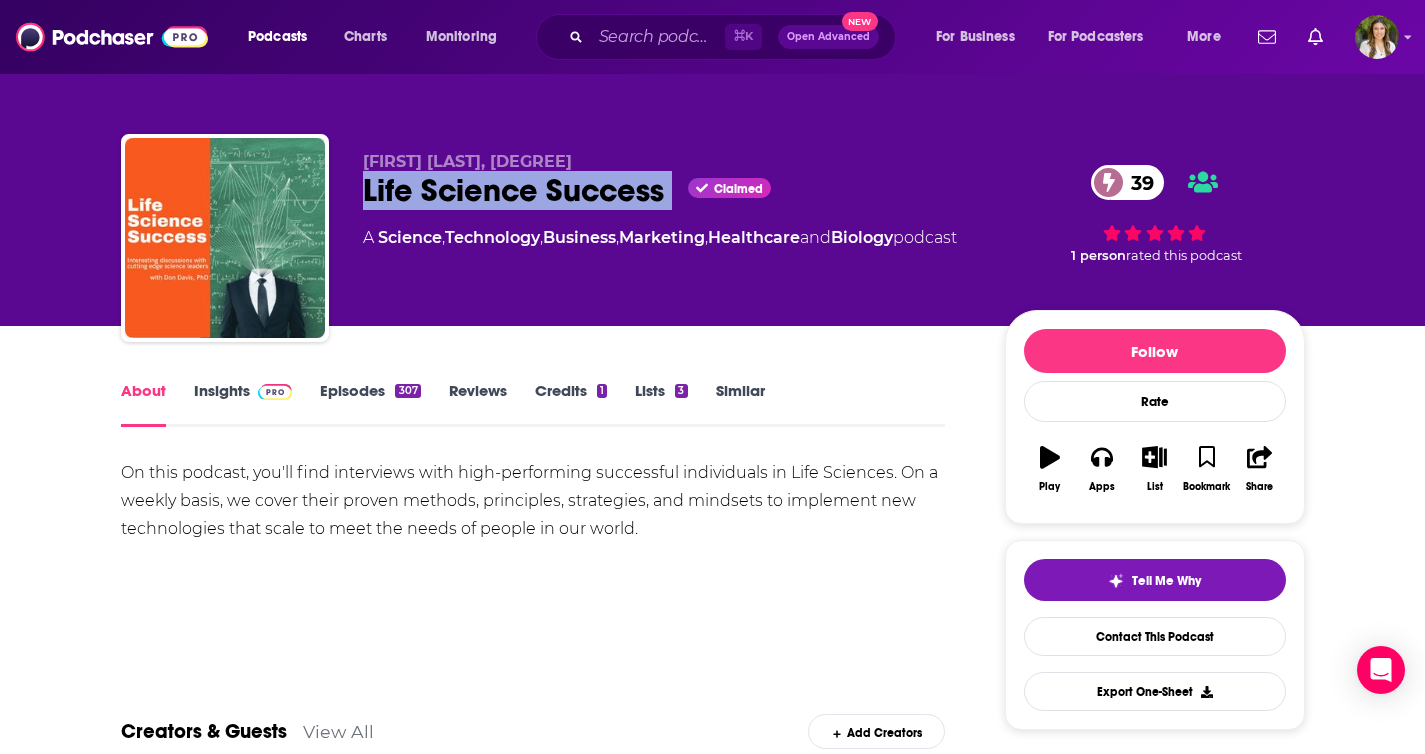 click on "Episodes 307" at bounding box center (370, 404) 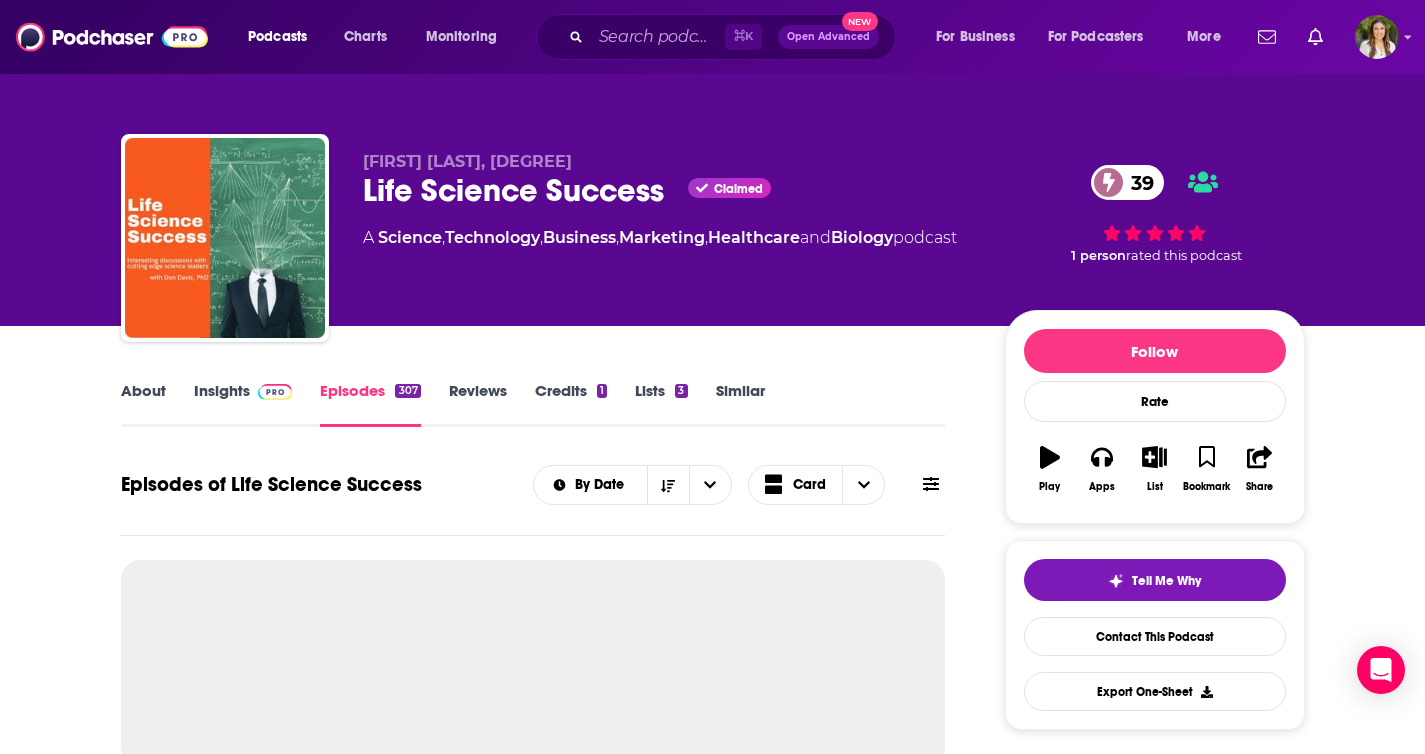 click on "Insights" at bounding box center (243, 404) 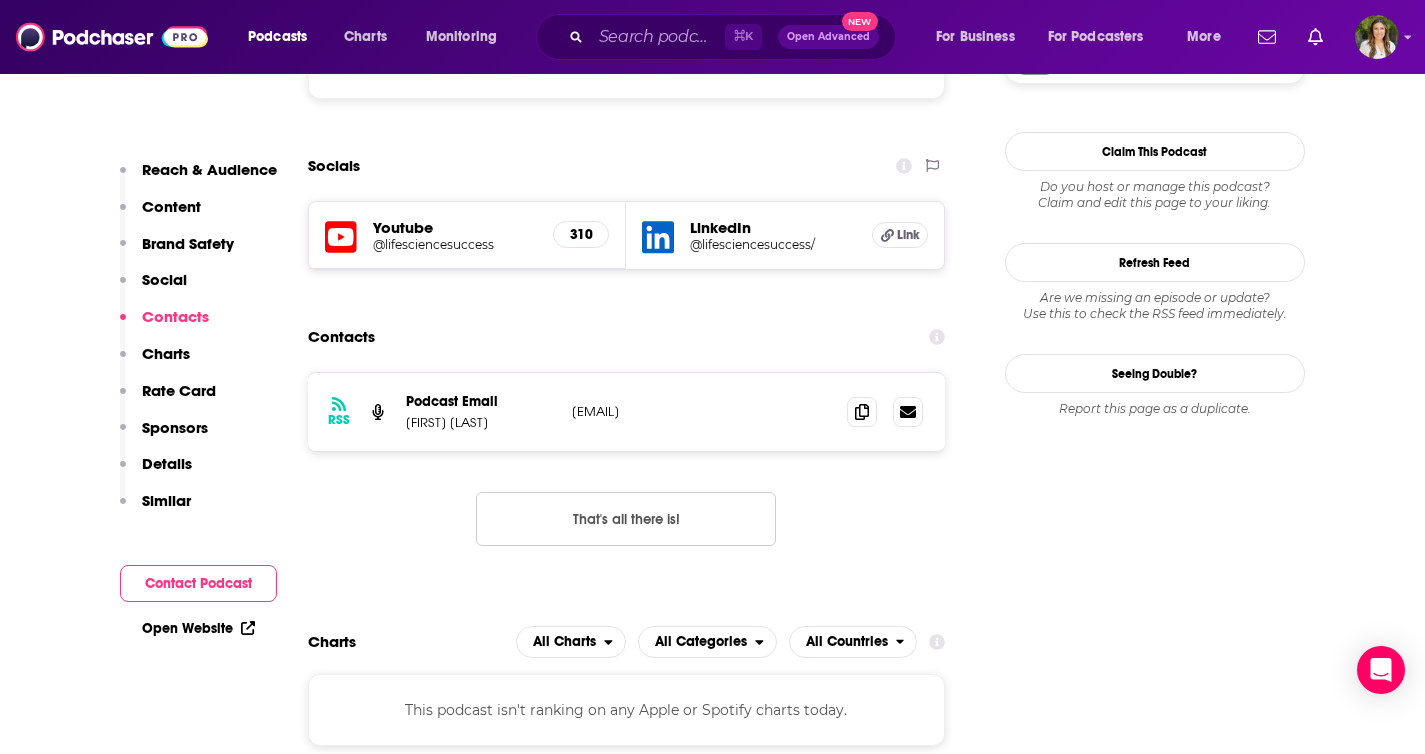 scroll, scrollTop: 1648, scrollLeft: 0, axis: vertical 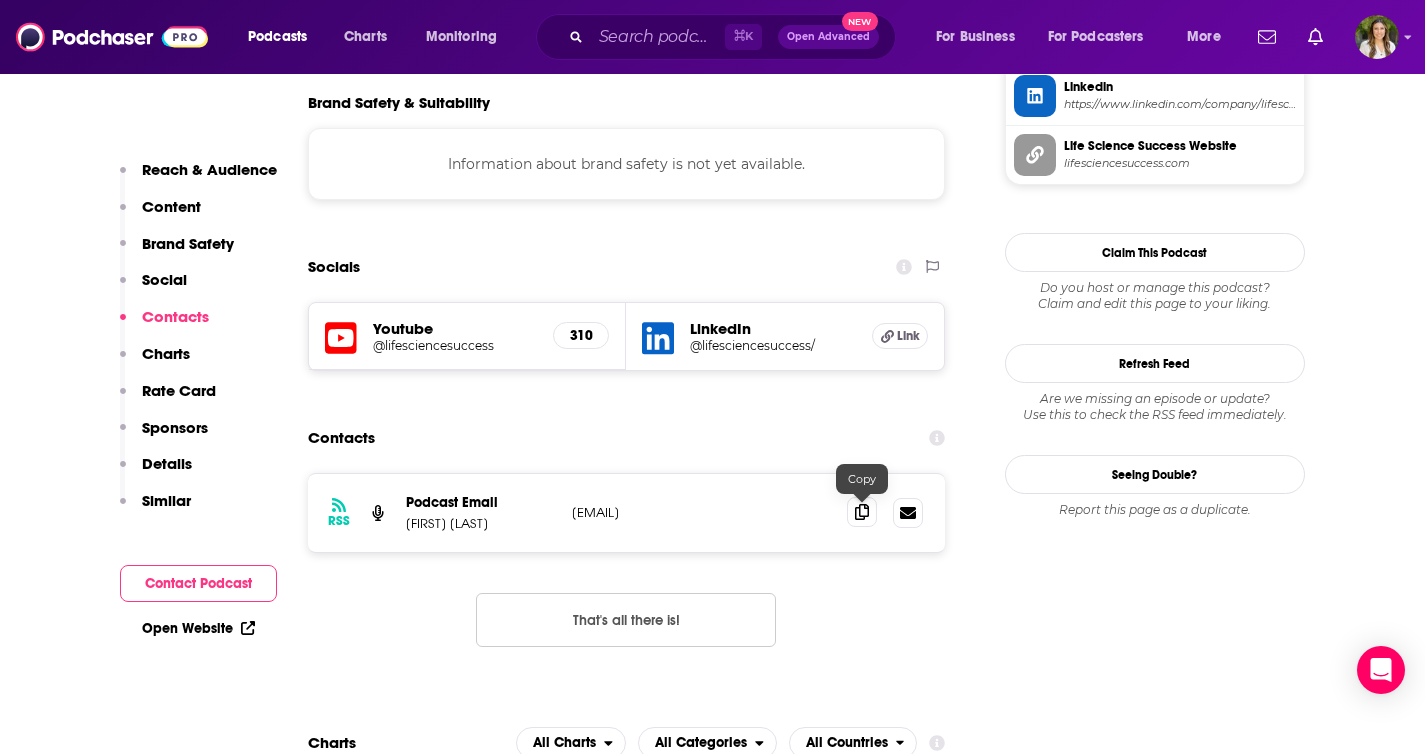 click 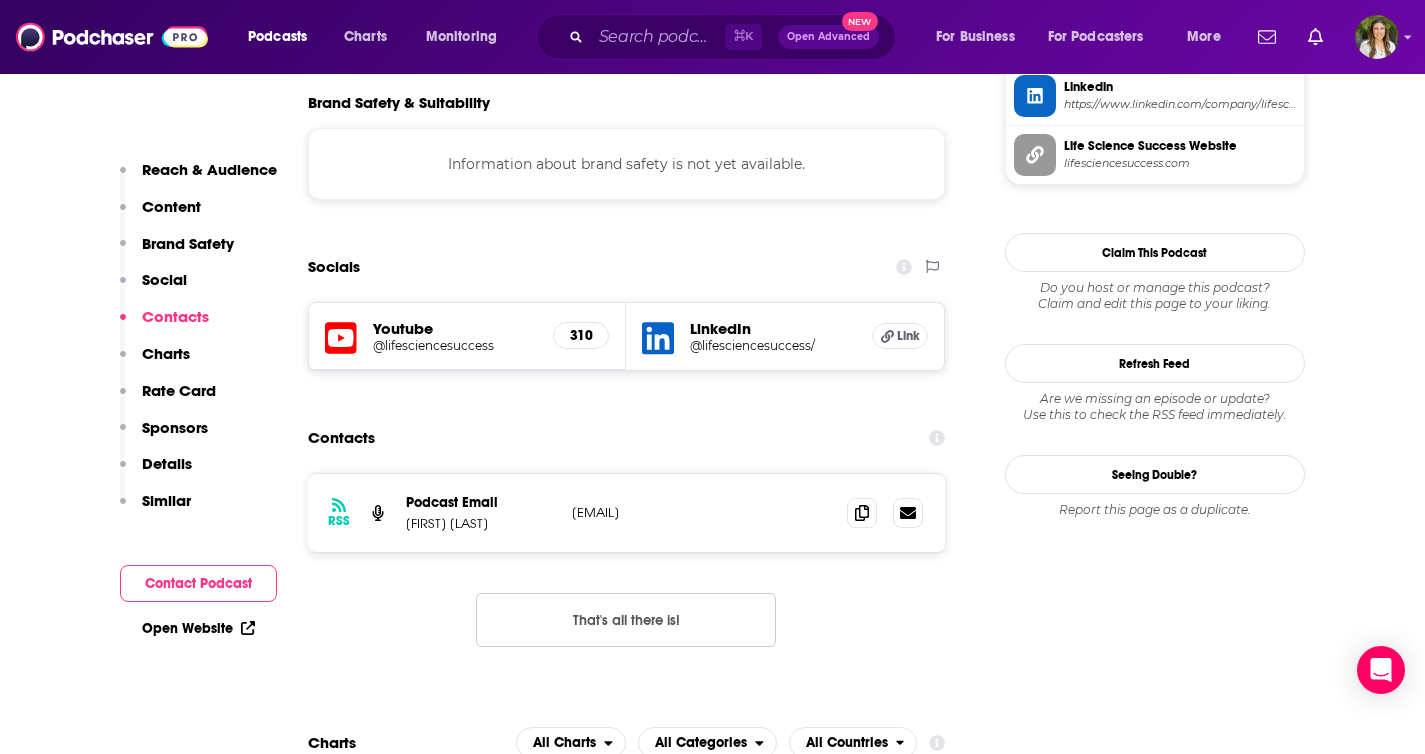 click on "Reach Power Score™ 39 Total Monthly Listens Under 2k New Episode Listens Under 1.1k Export One-Sheet Audience Demographics Gender Male Age 34 yo Income $ $ $ $ $ Parental Status Mixed Countries 1 United States 2 India 3 United Kingdom 4 Canada 5 Australia Top Cities New York, NY , Ottawa , London , Buenos Aires, Argentina , Bogotá , San Francisco, CA Interests Science , Society - Work , Pets , Software , Tech , Space/Astronomy Jobs Software Engineers , Authors/Writers , Journalists/Reporters , Directors , Engineers , Editors Ethnicities White / Caucasian , Hispanic , African American , Asian Show More Content Political Skew Neutral/Mixed Brand Safety & Suitability Information about brand safety is not yet available. Socials Youtube @lifesciencesuccess 310 LinkedIn @lifesciencesuccess/ Link Contacts   RSS   Podcast Email Don don@d3digitalmedia.com don@d3digitalmedia.com That's all there is! Charts All Charts All Categories All Countries This podcast isn't ranking on any Apple or Spotify charts today. Cost ." at bounding box center (627, 3986) 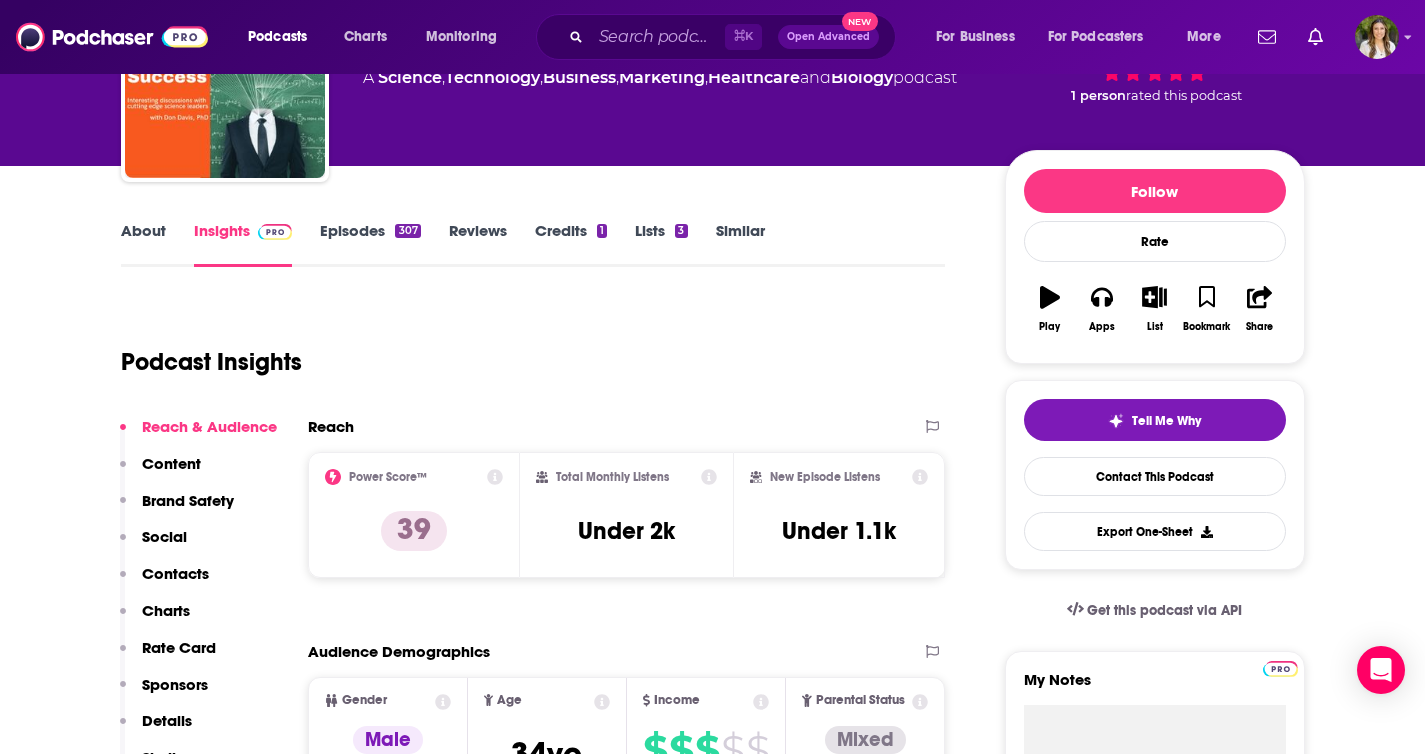 scroll, scrollTop: 0, scrollLeft: 0, axis: both 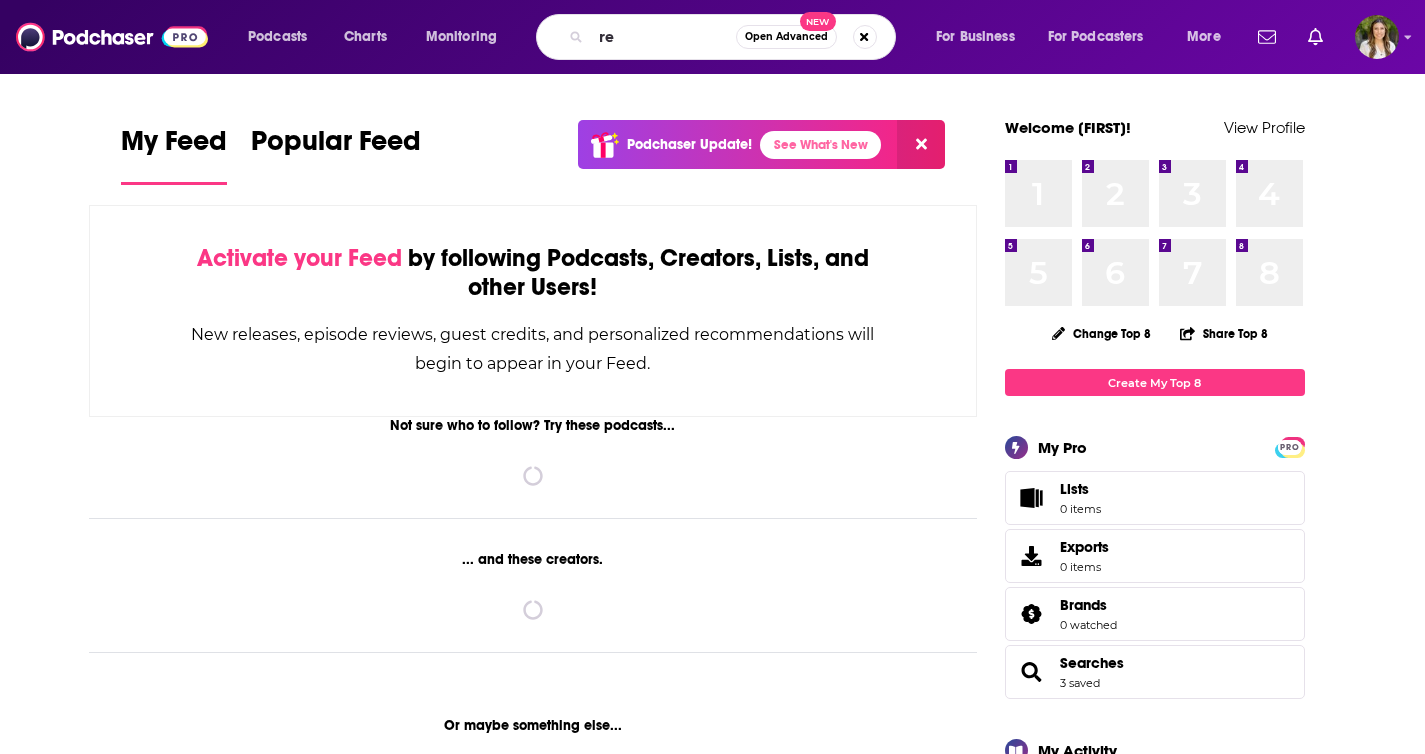 type on "r" 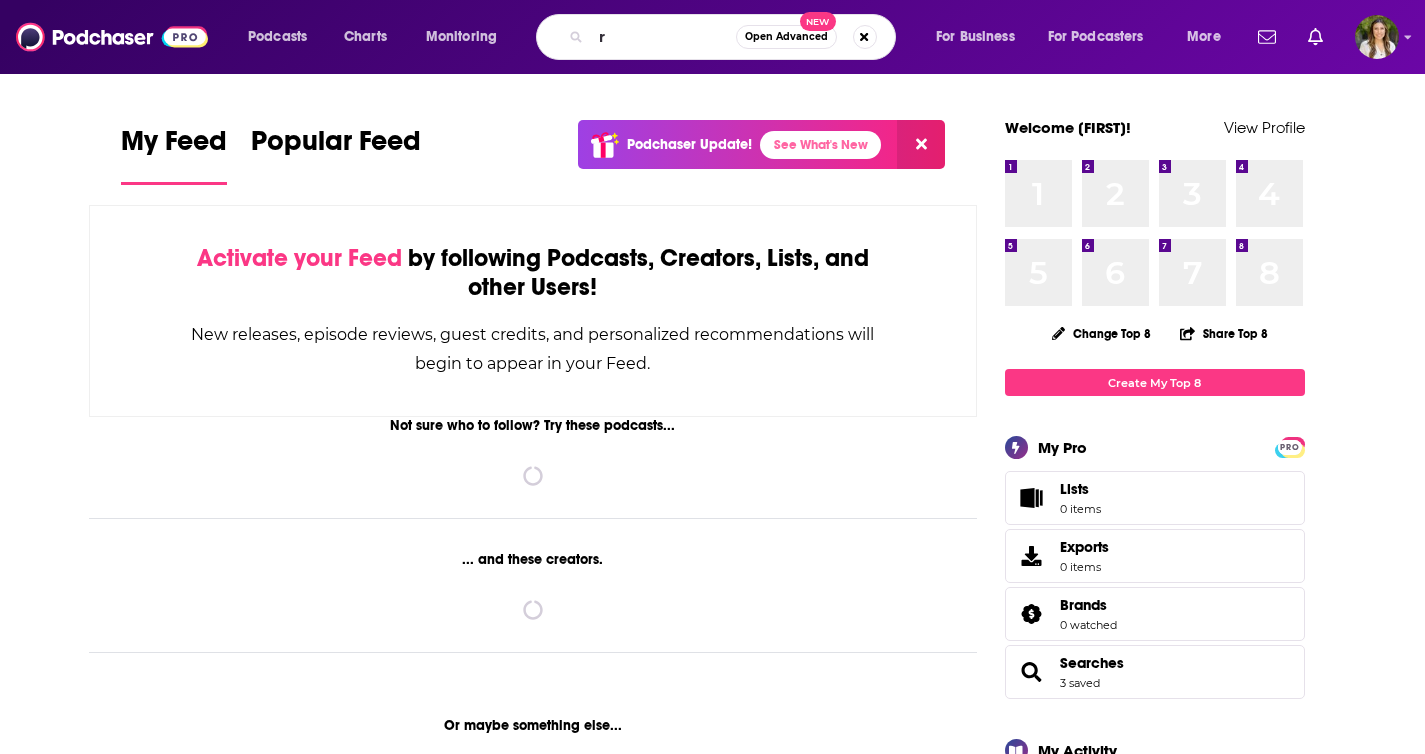 scroll, scrollTop: 0, scrollLeft: 0, axis: both 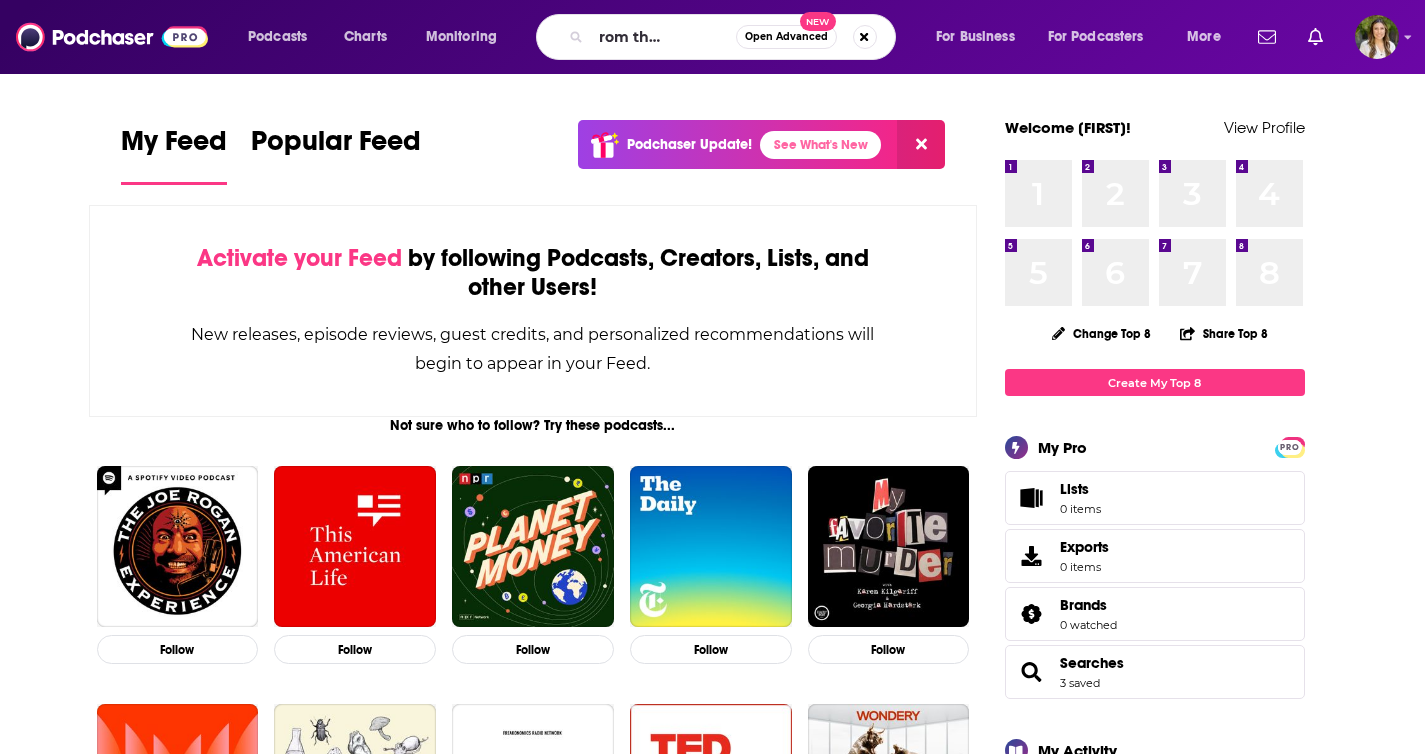 type on "trends from the trenches" 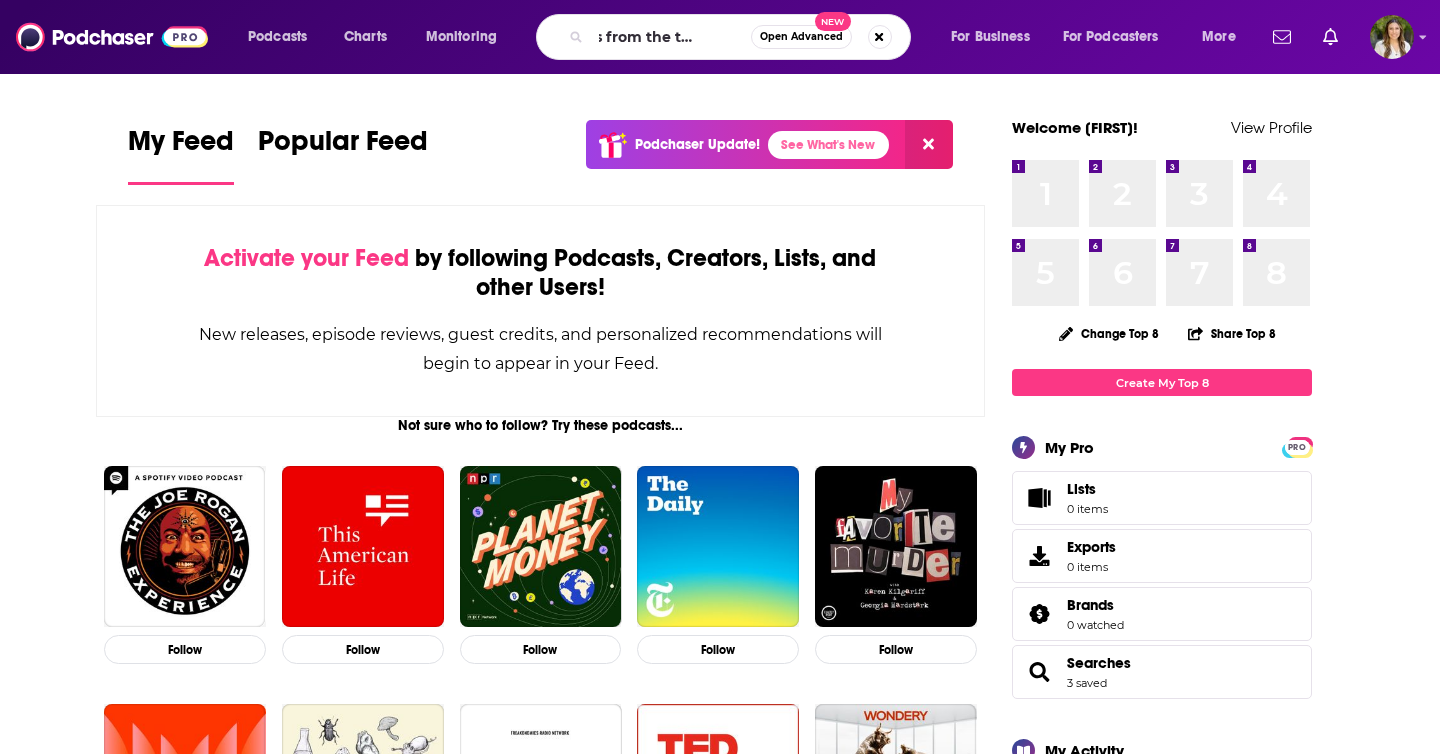 scroll, scrollTop: 0, scrollLeft: 0, axis: both 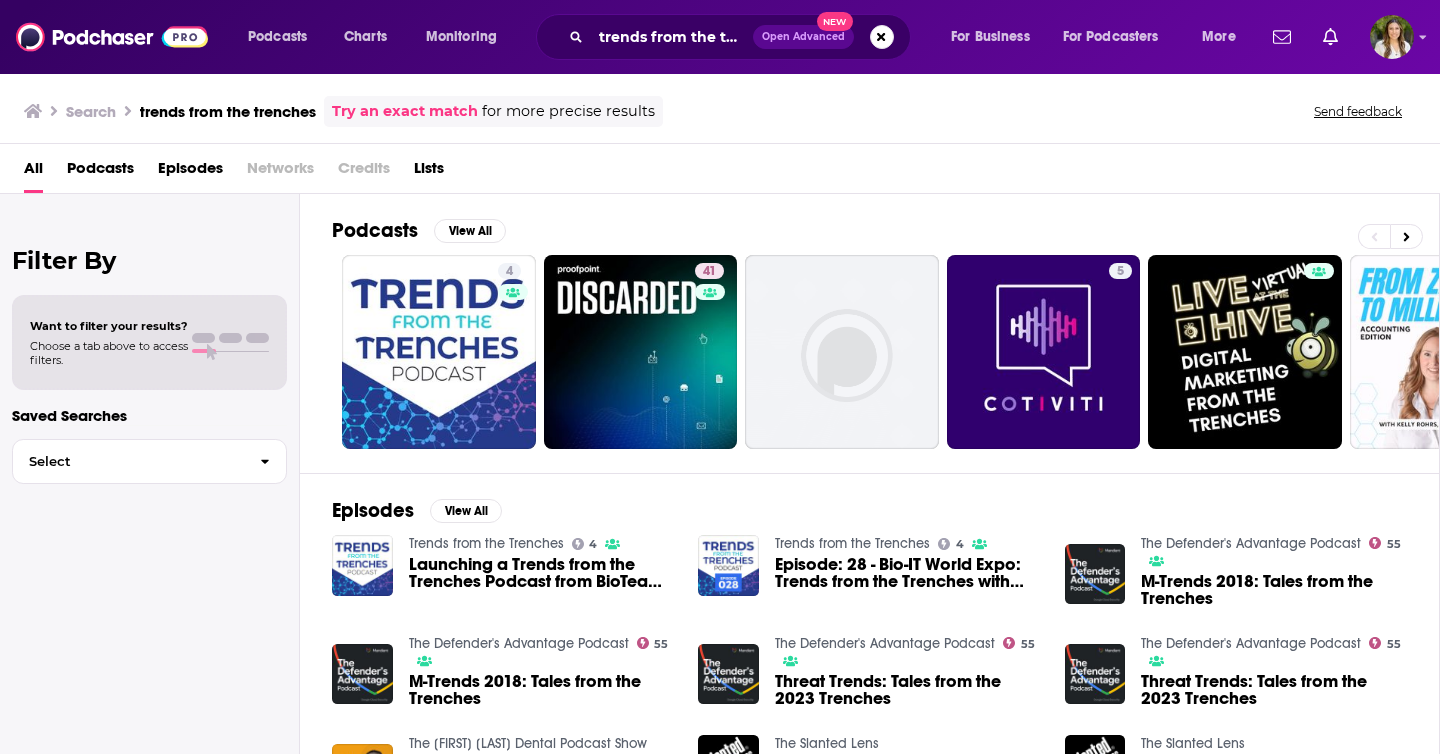 click on "Search trends from the trenches Try an exact match for more precise results Send feedback" at bounding box center (716, 111) 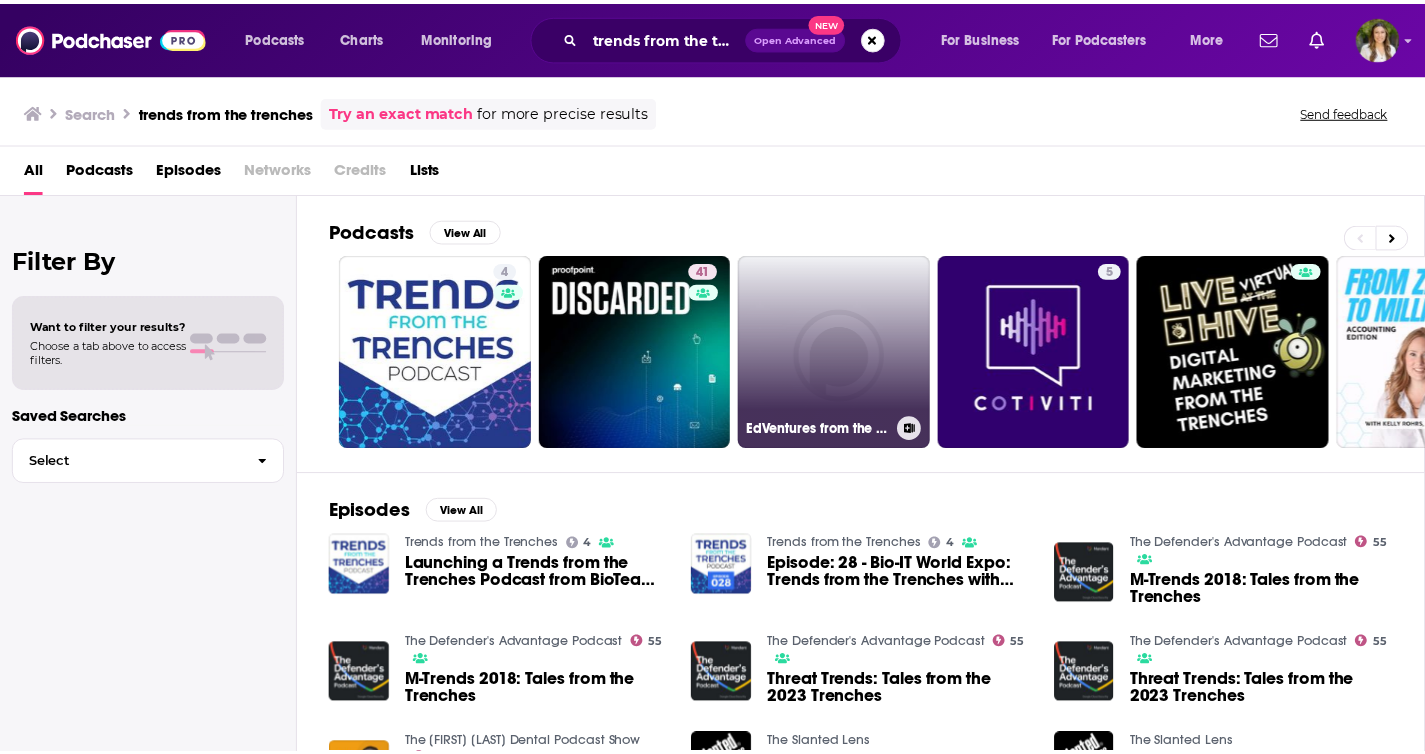 scroll, scrollTop: 18, scrollLeft: 0, axis: vertical 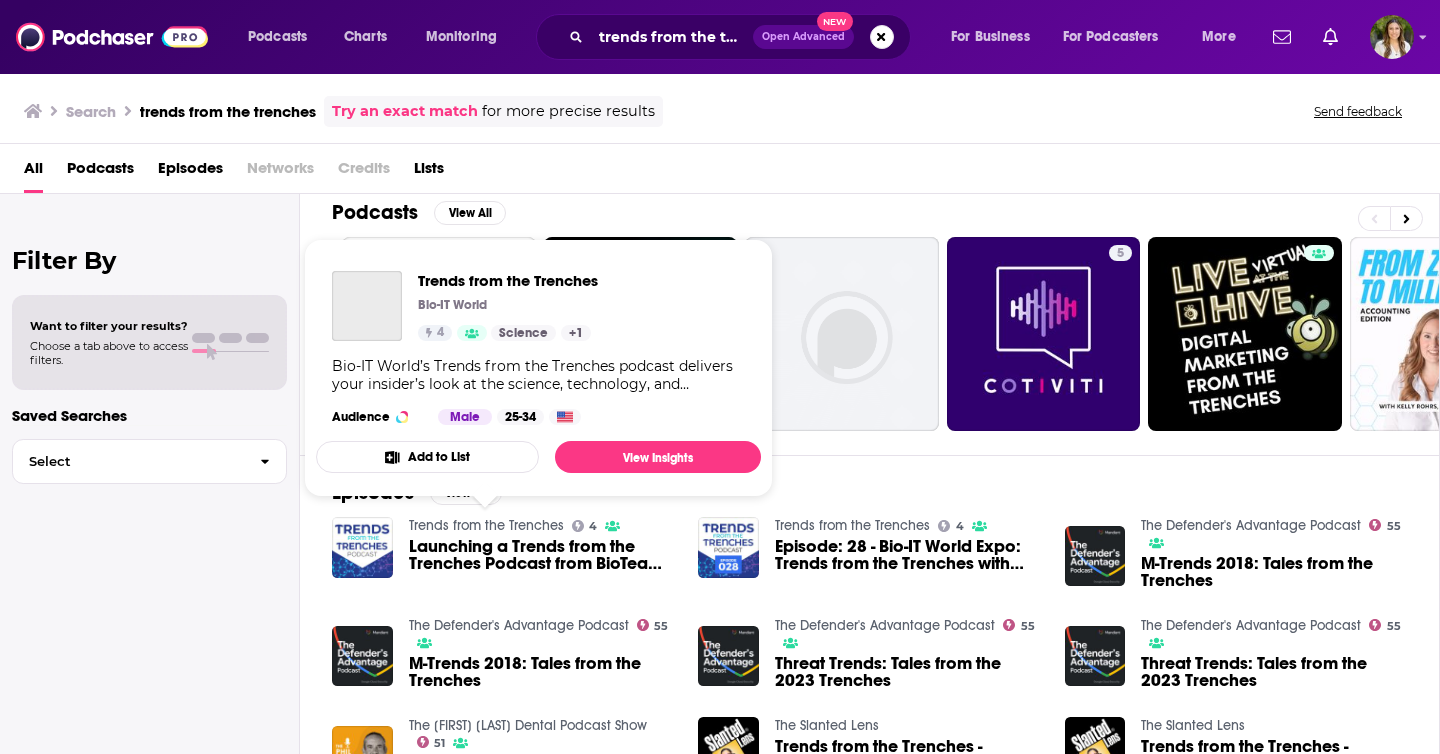 click on "Trends from the Trenches" at bounding box center [486, 525] 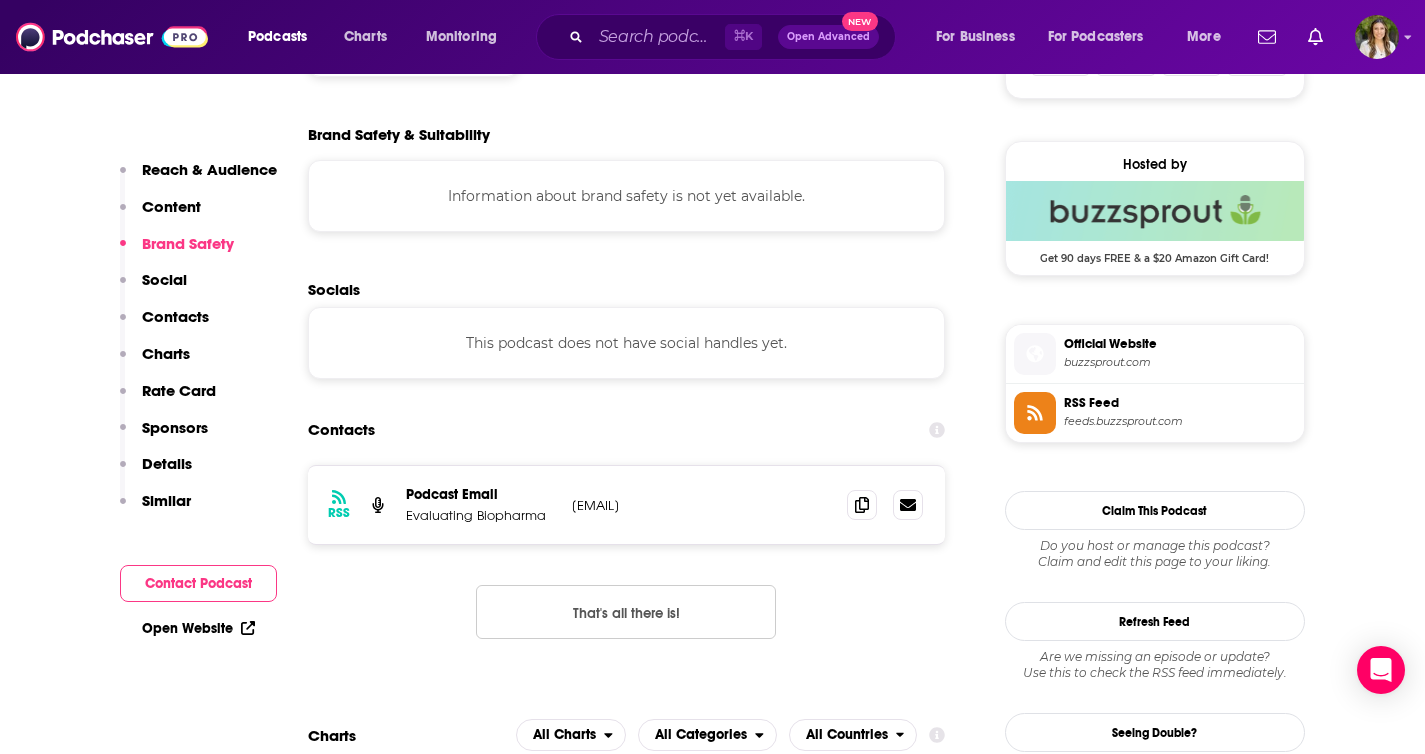 scroll, scrollTop: 1429, scrollLeft: 0, axis: vertical 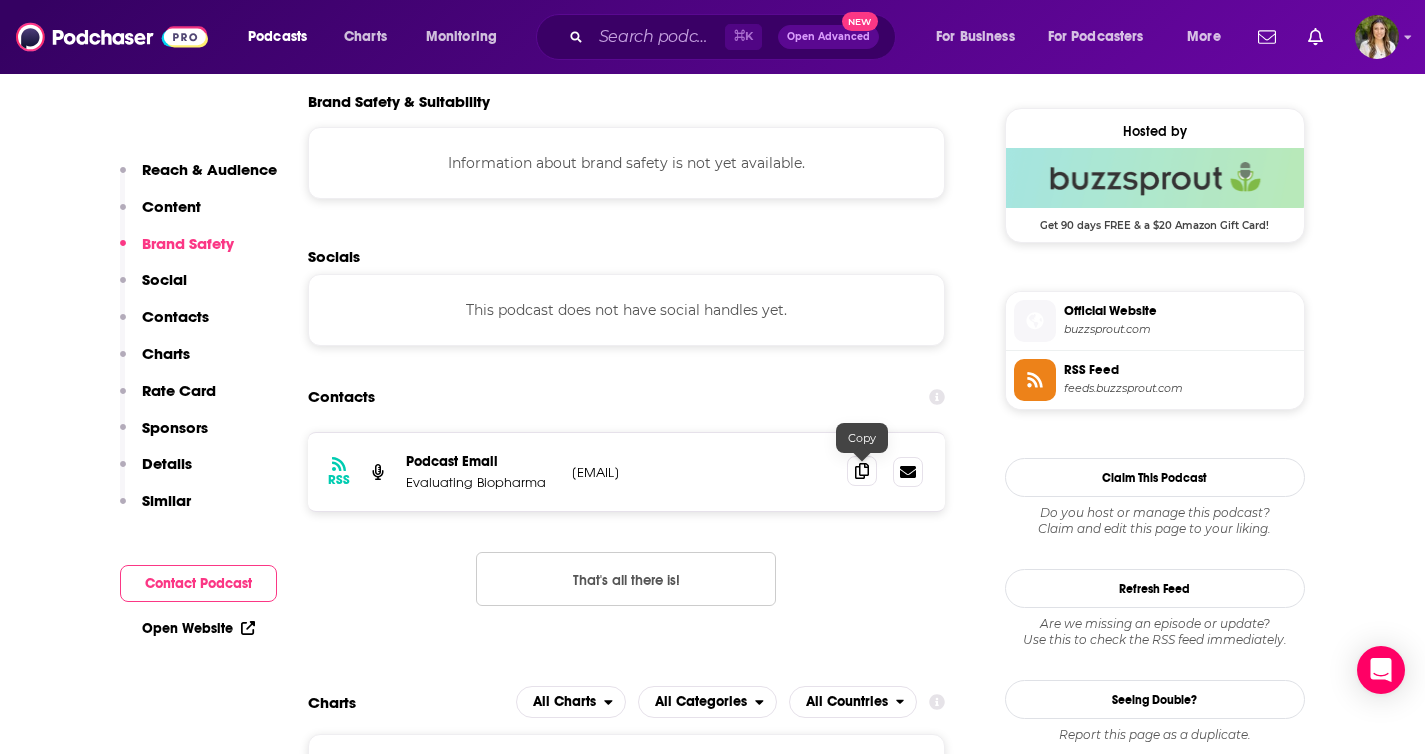 click 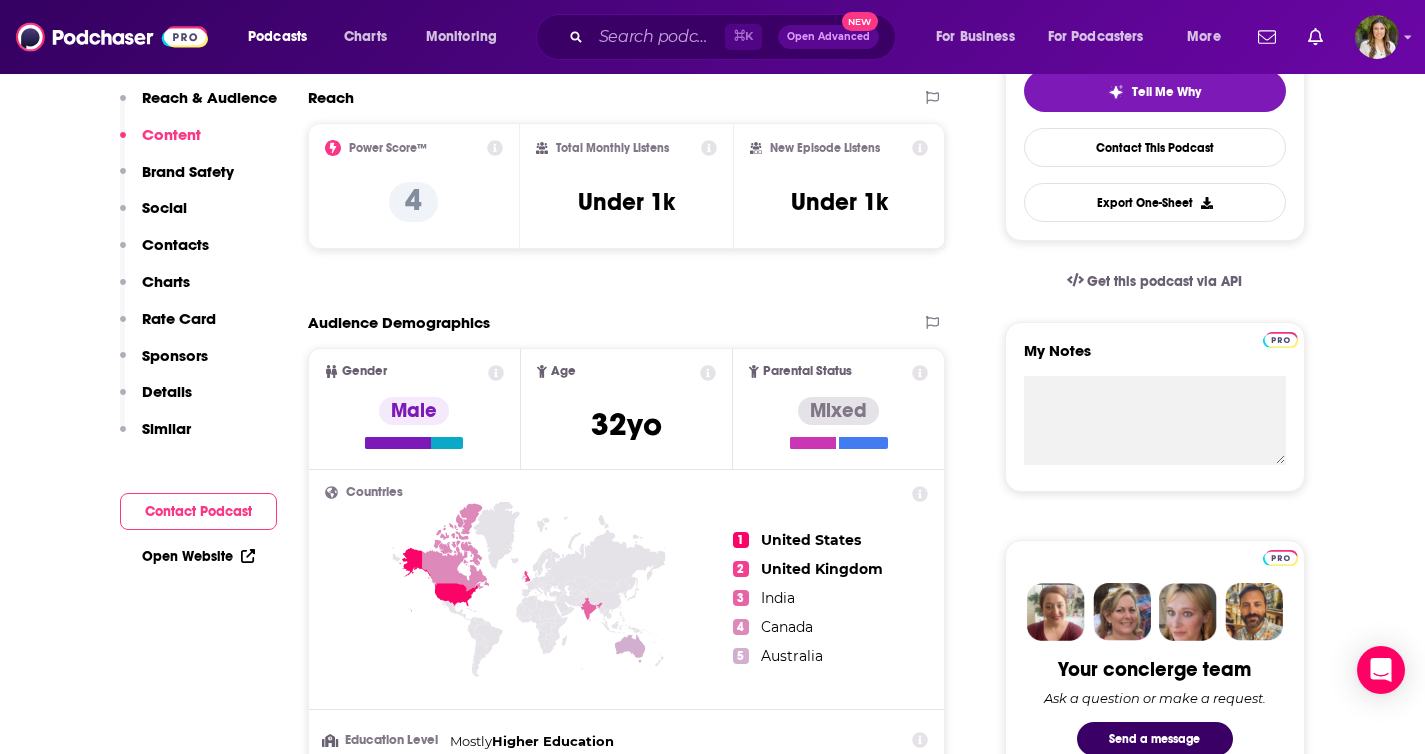 scroll, scrollTop: 0, scrollLeft: 0, axis: both 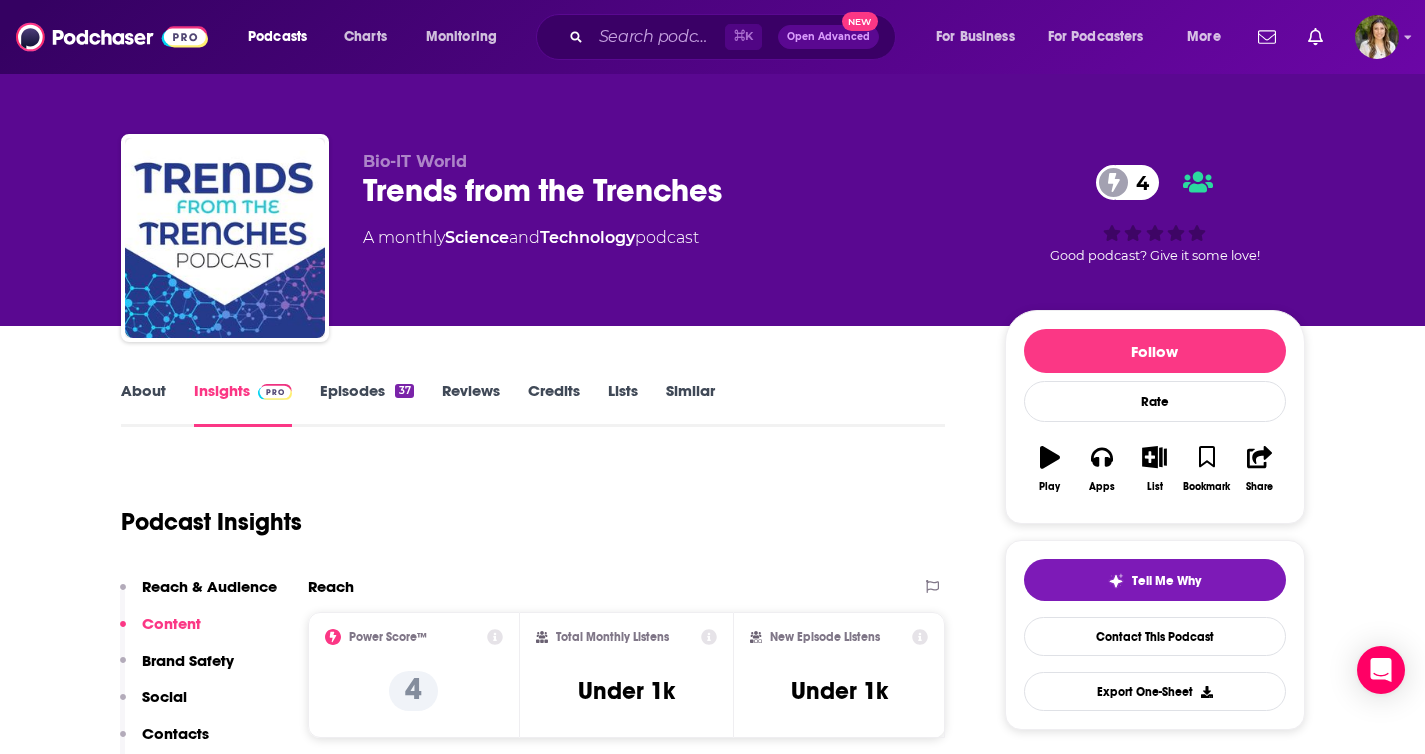 click on "Episodes 37" at bounding box center (366, 404) 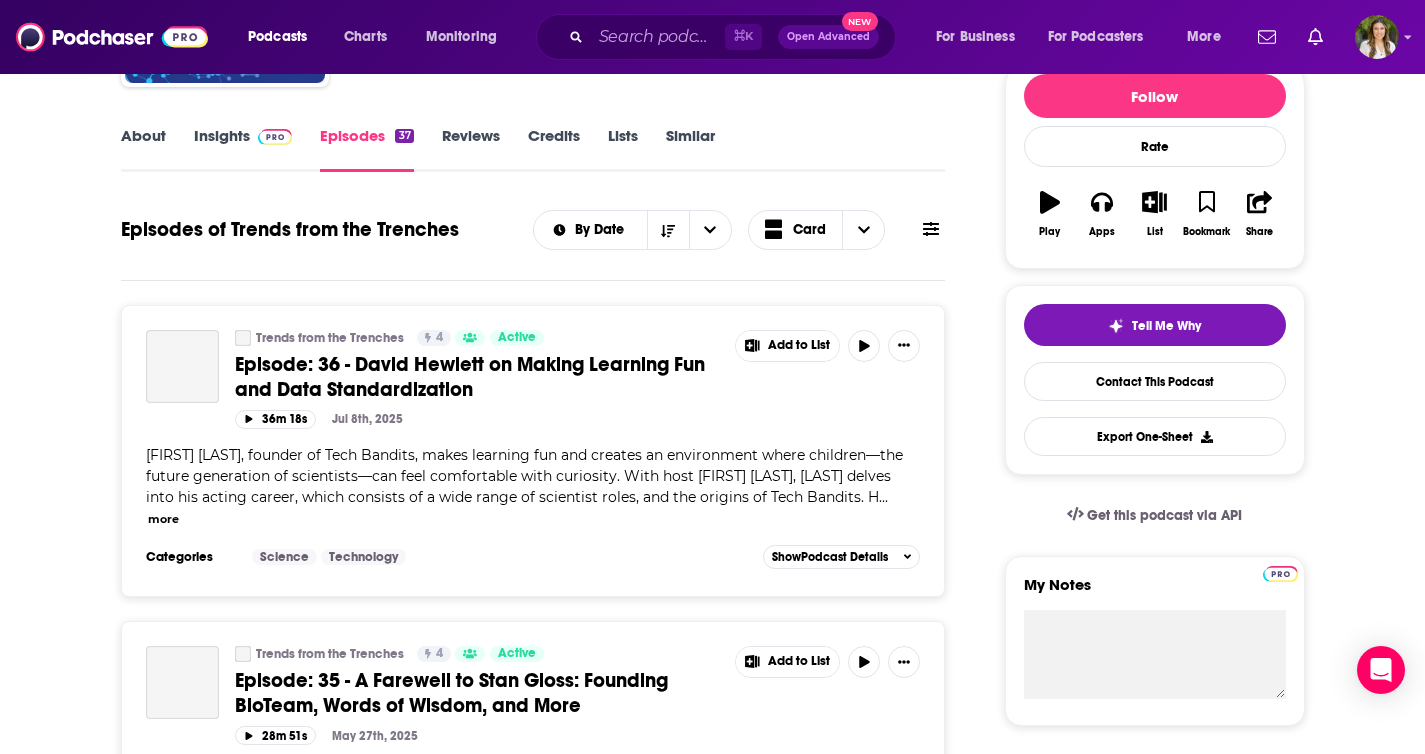 scroll, scrollTop: 194, scrollLeft: 0, axis: vertical 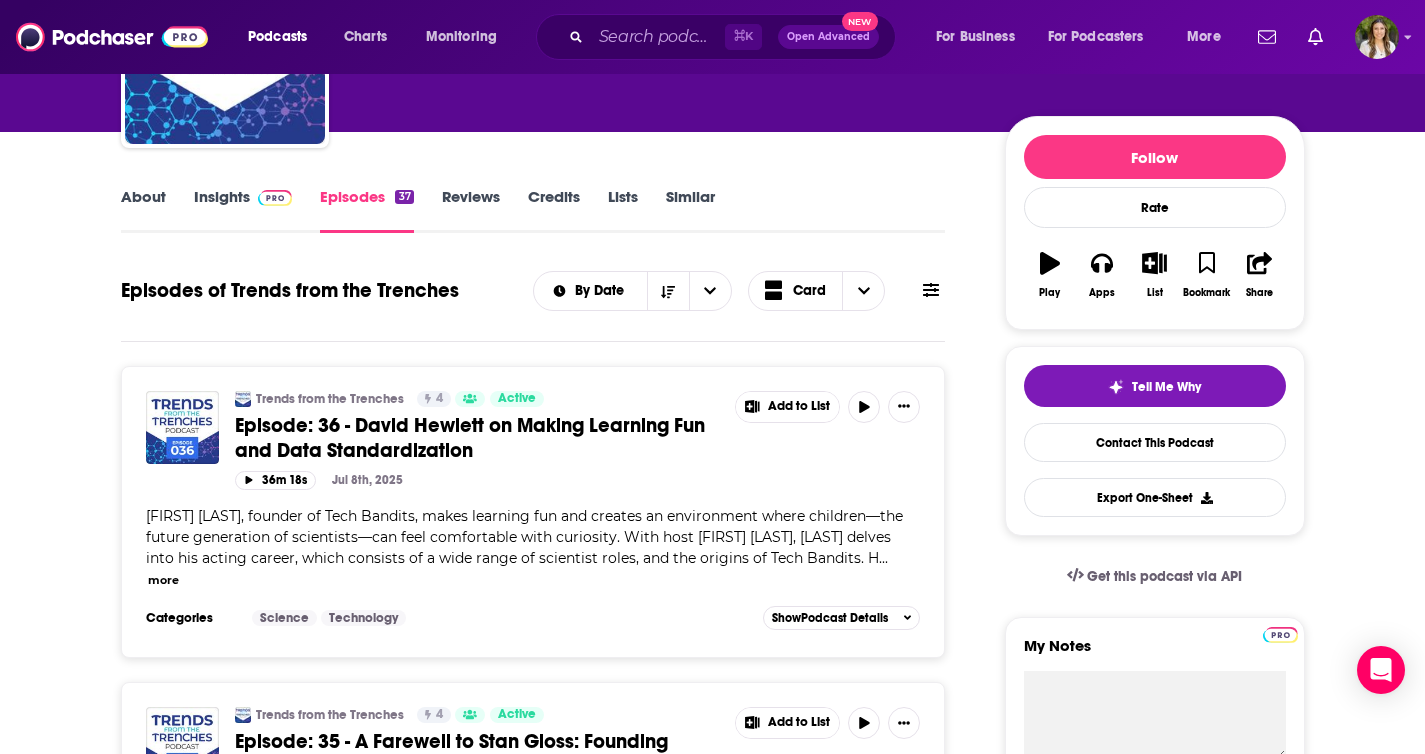 click on "About" at bounding box center (143, 210) 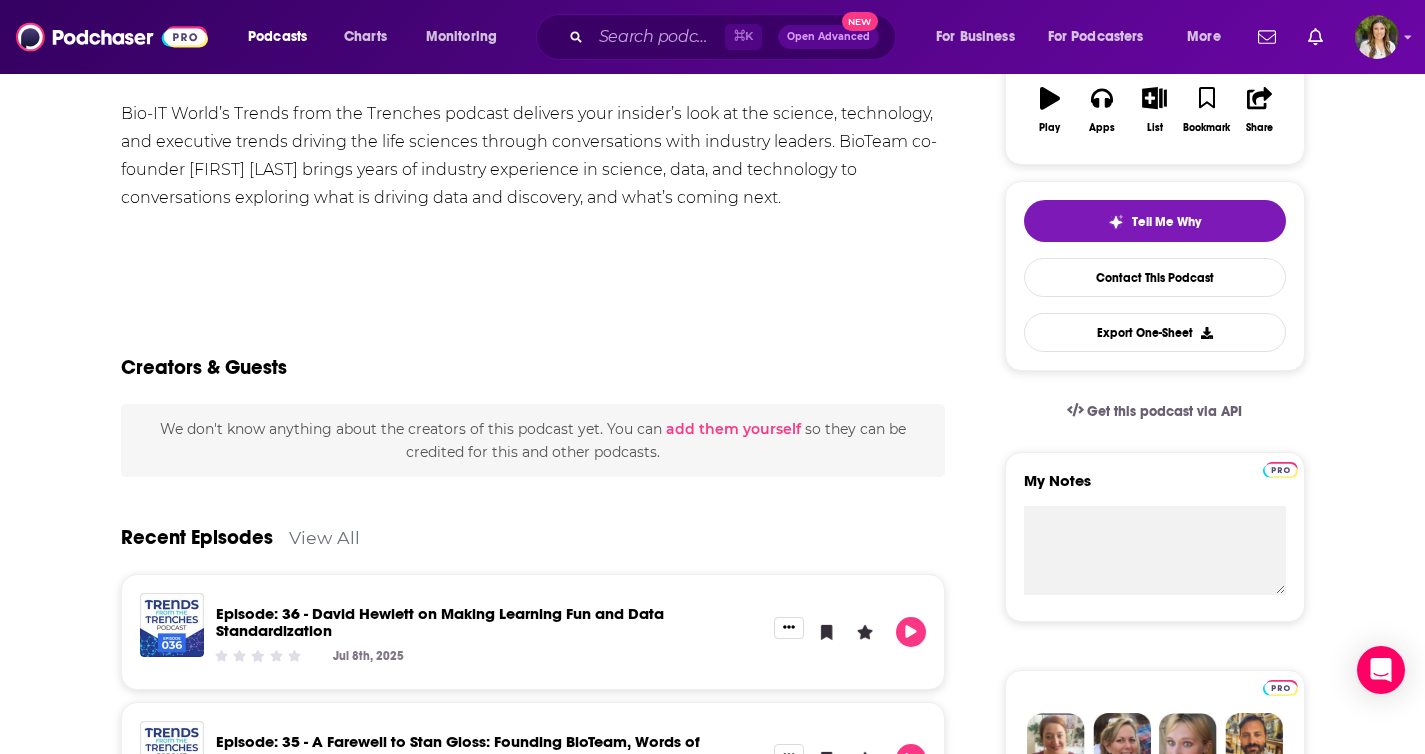 scroll, scrollTop: 160, scrollLeft: 0, axis: vertical 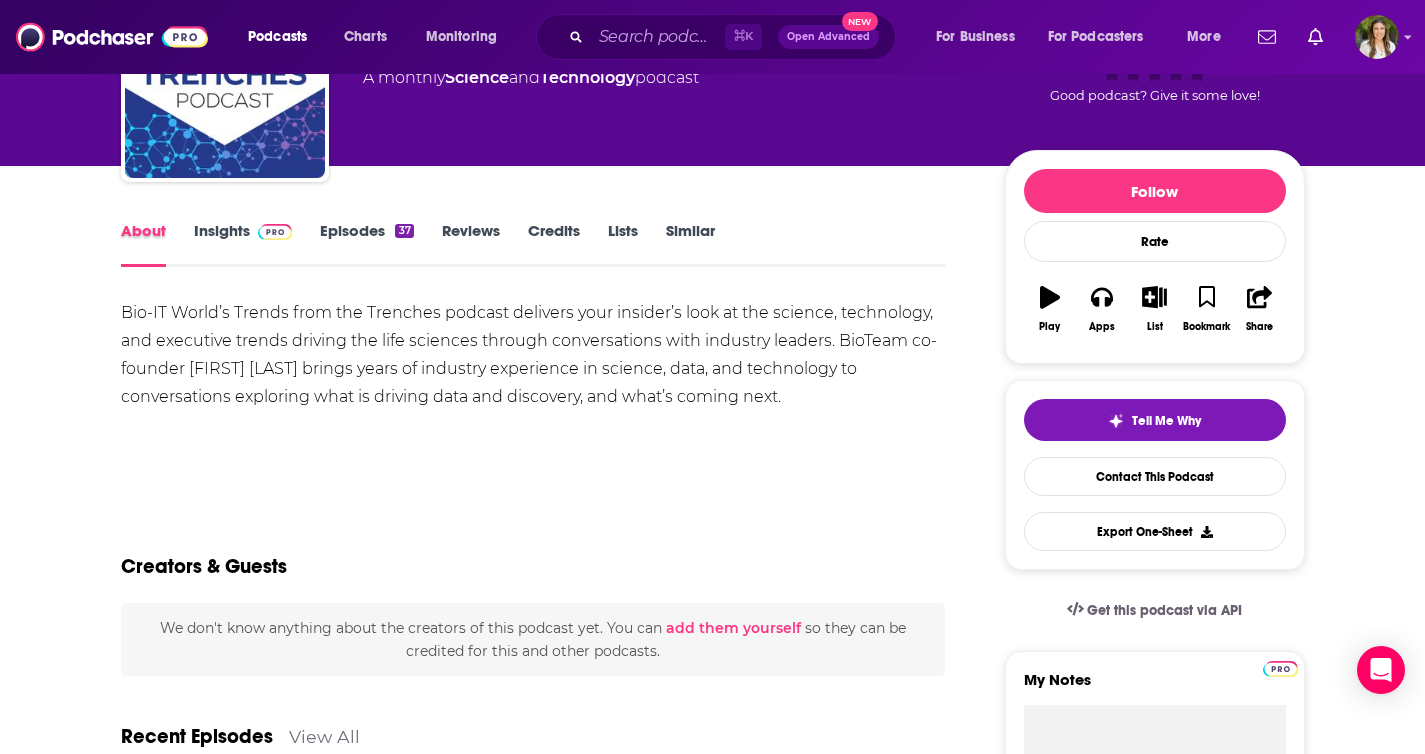 click on "About" at bounding box center [157, 244] 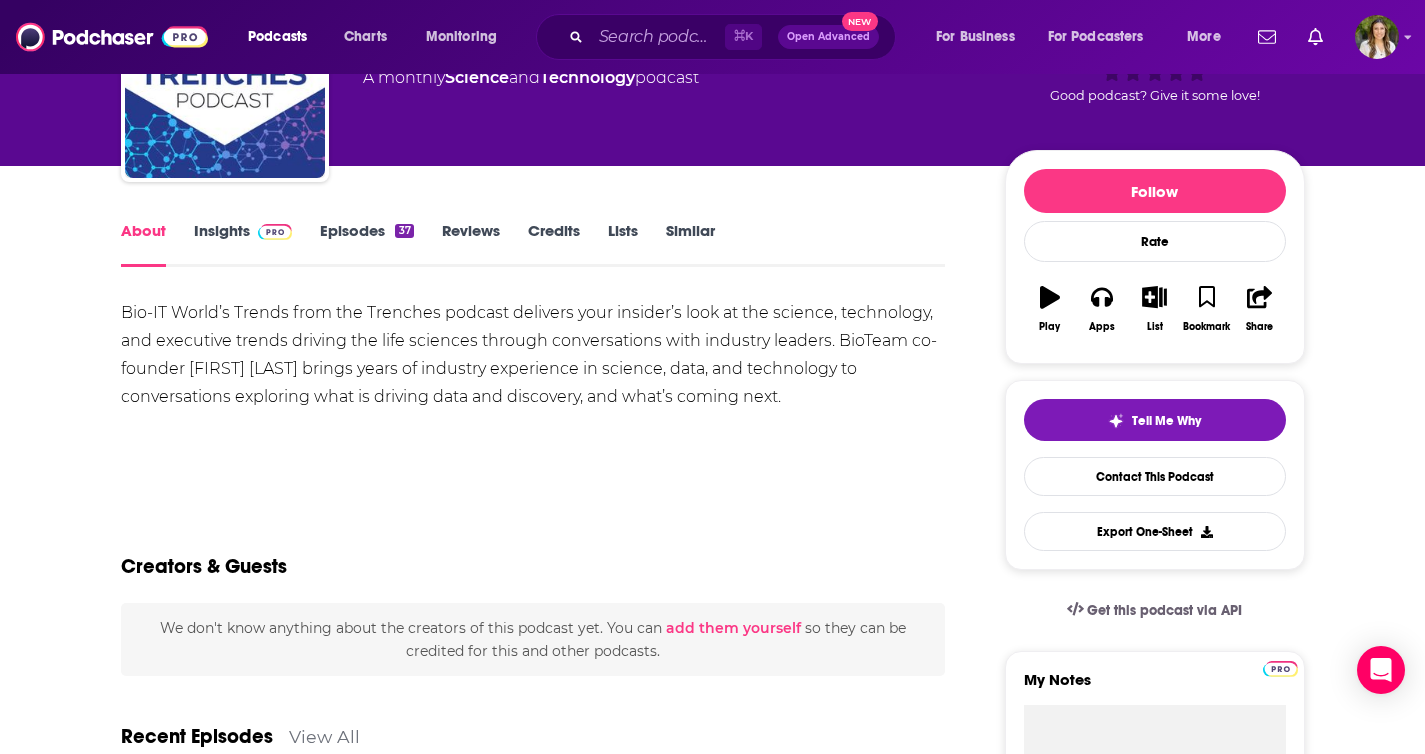 click on "Insights" at bounding box center [243, 244] 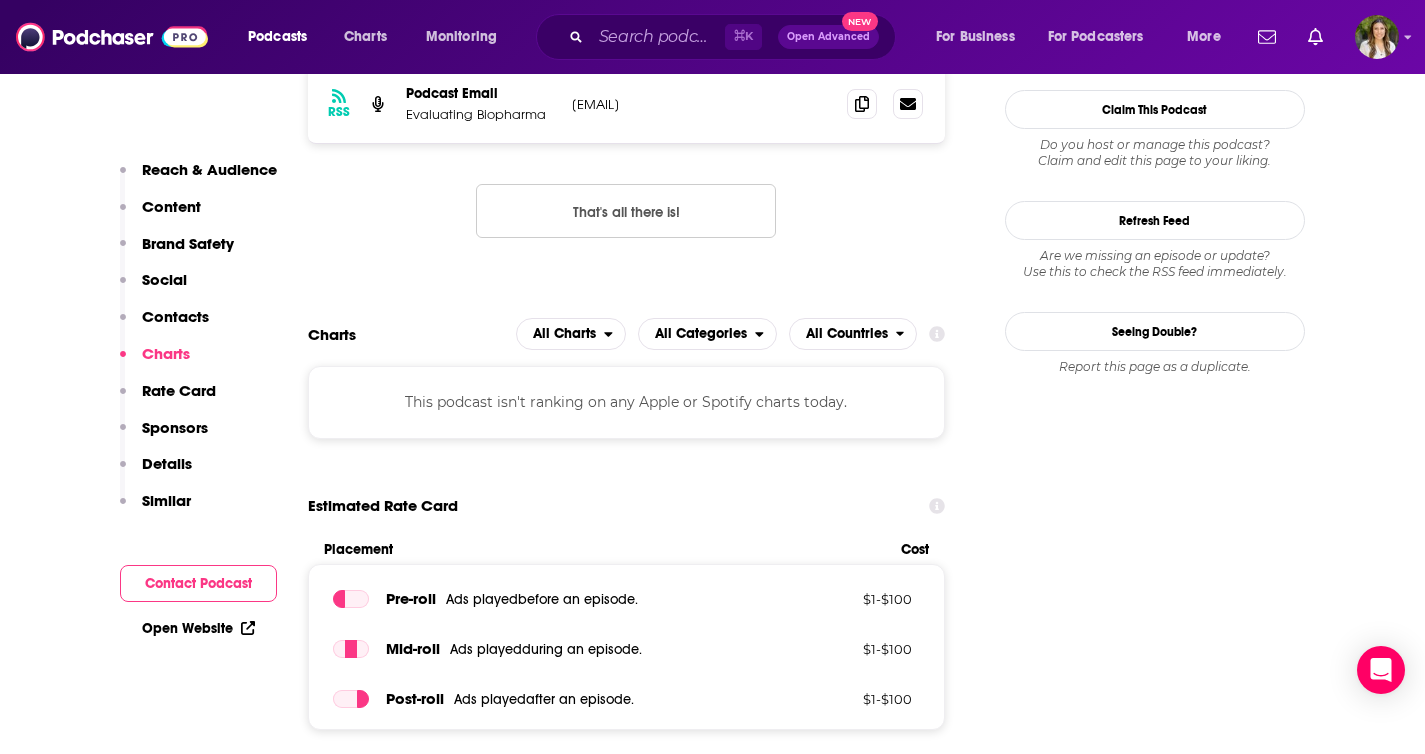 scroll, scrollTop: 1720, scrollLeft: 0, axis: vertical 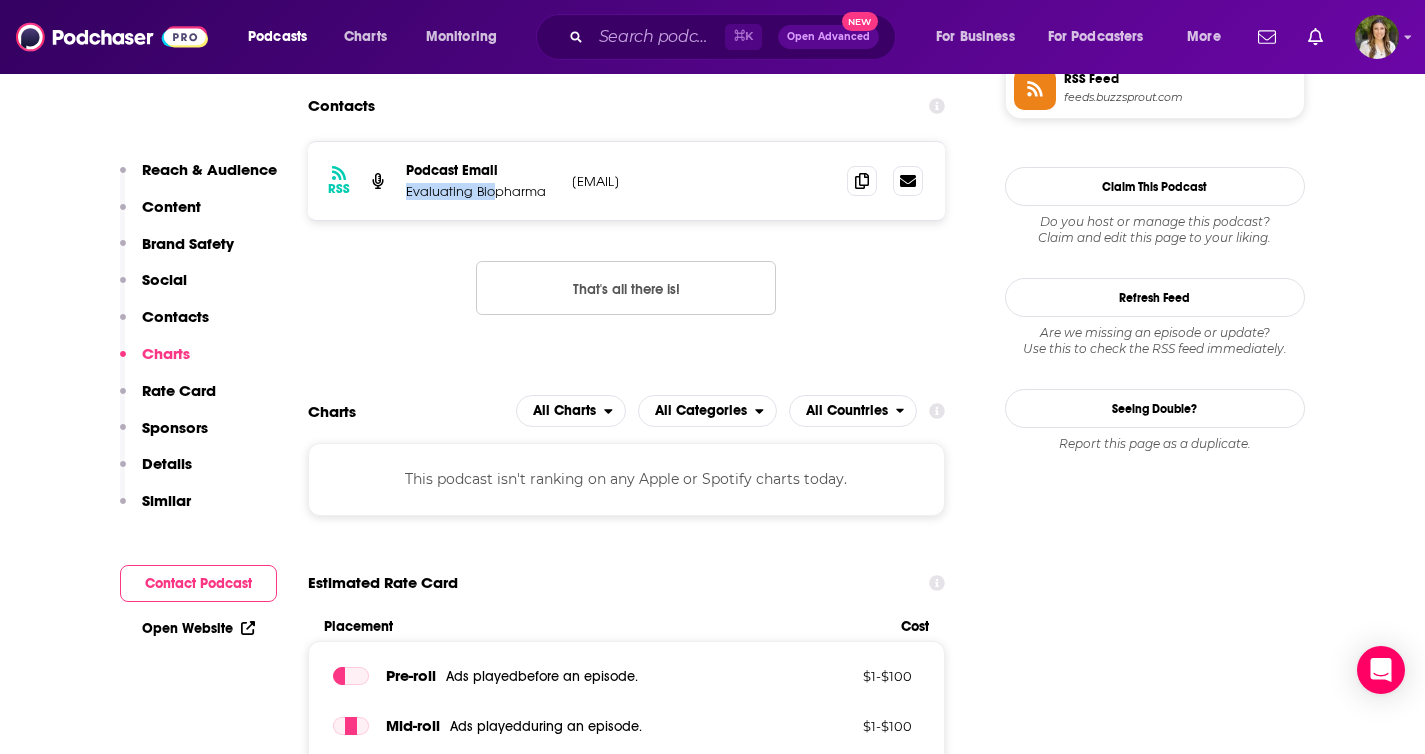 drag, startPoint x: 558, startPoint y: 181, endPoint x: 495, endPoint y: 192, distance: 63.953106 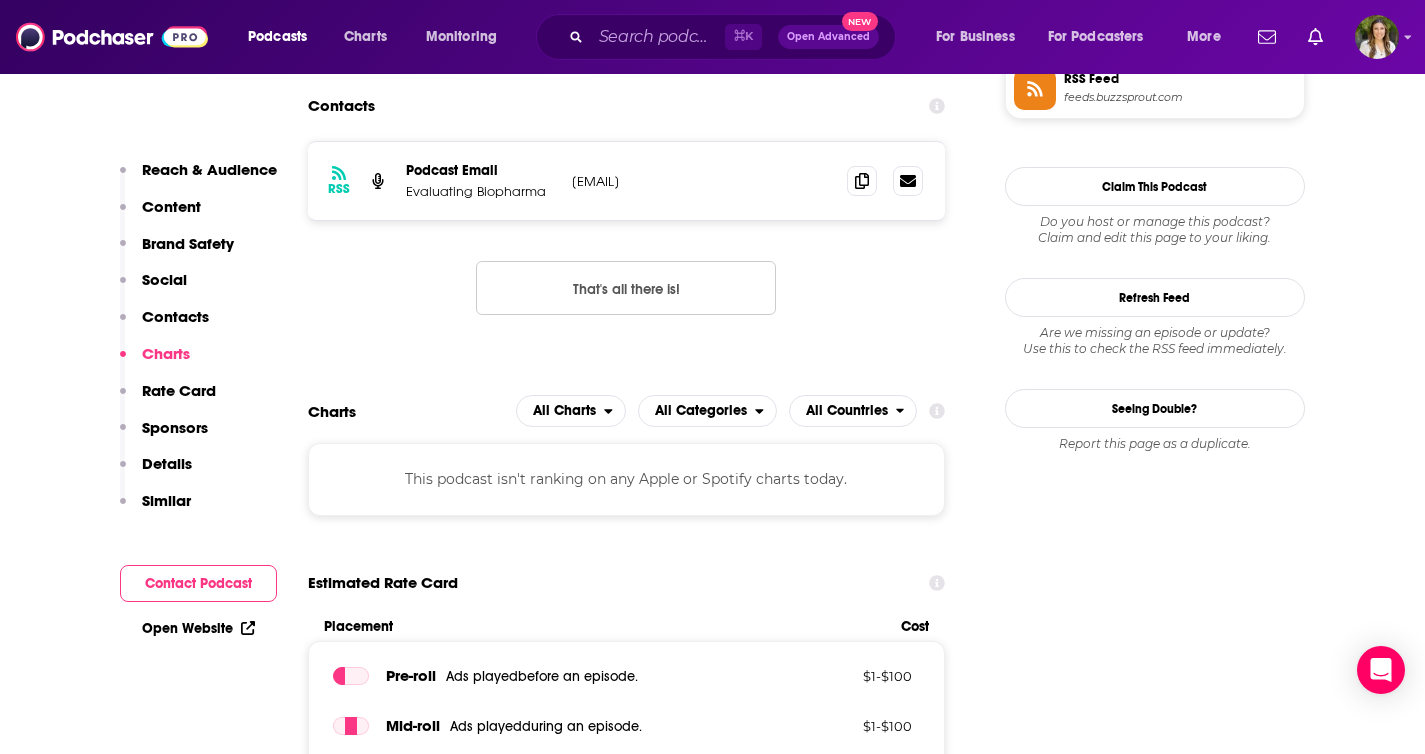 click on "RSS   Podcast Email Evaluating Biopharma [EMAIL] [EMAIL] That's all there is!" at bounding box center [627, 244] 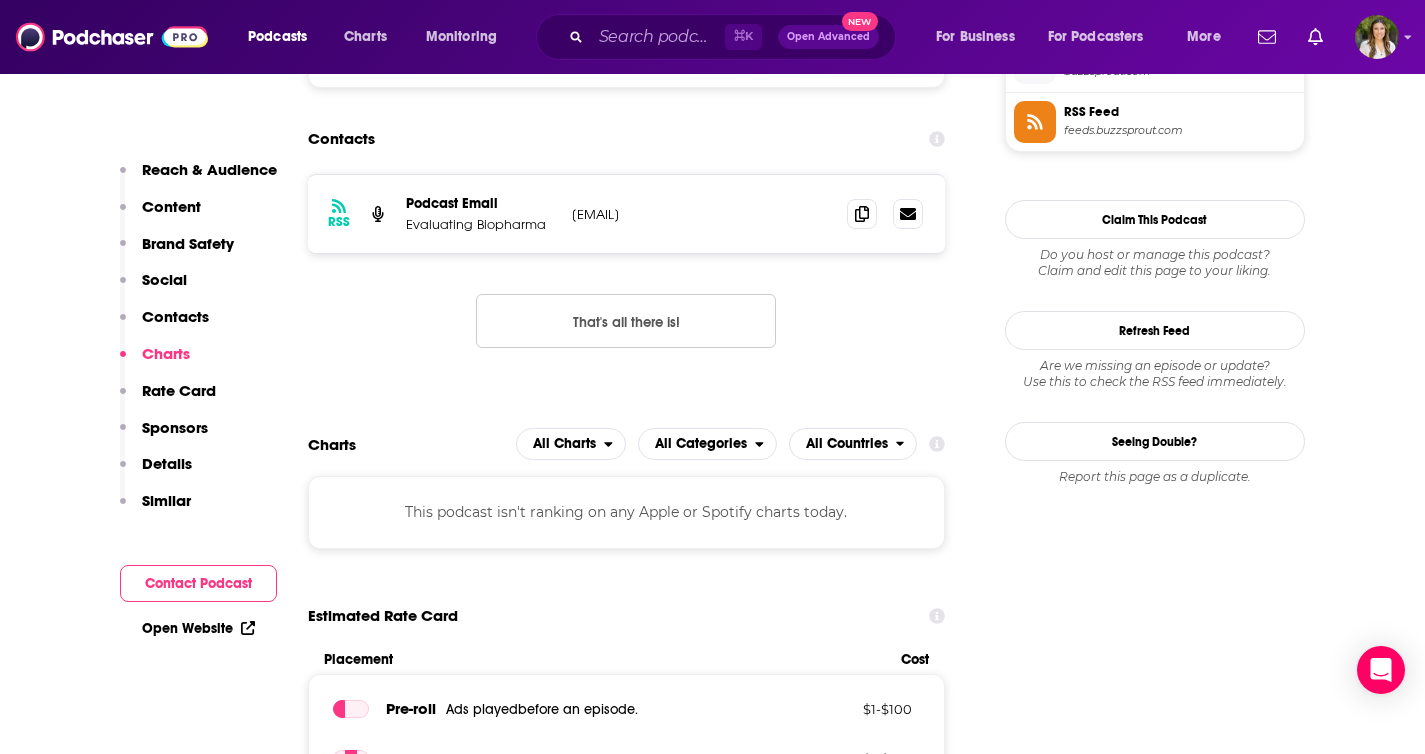 scroll, scrollTop: 1680, scrollLeft: 0, axis: vertical 